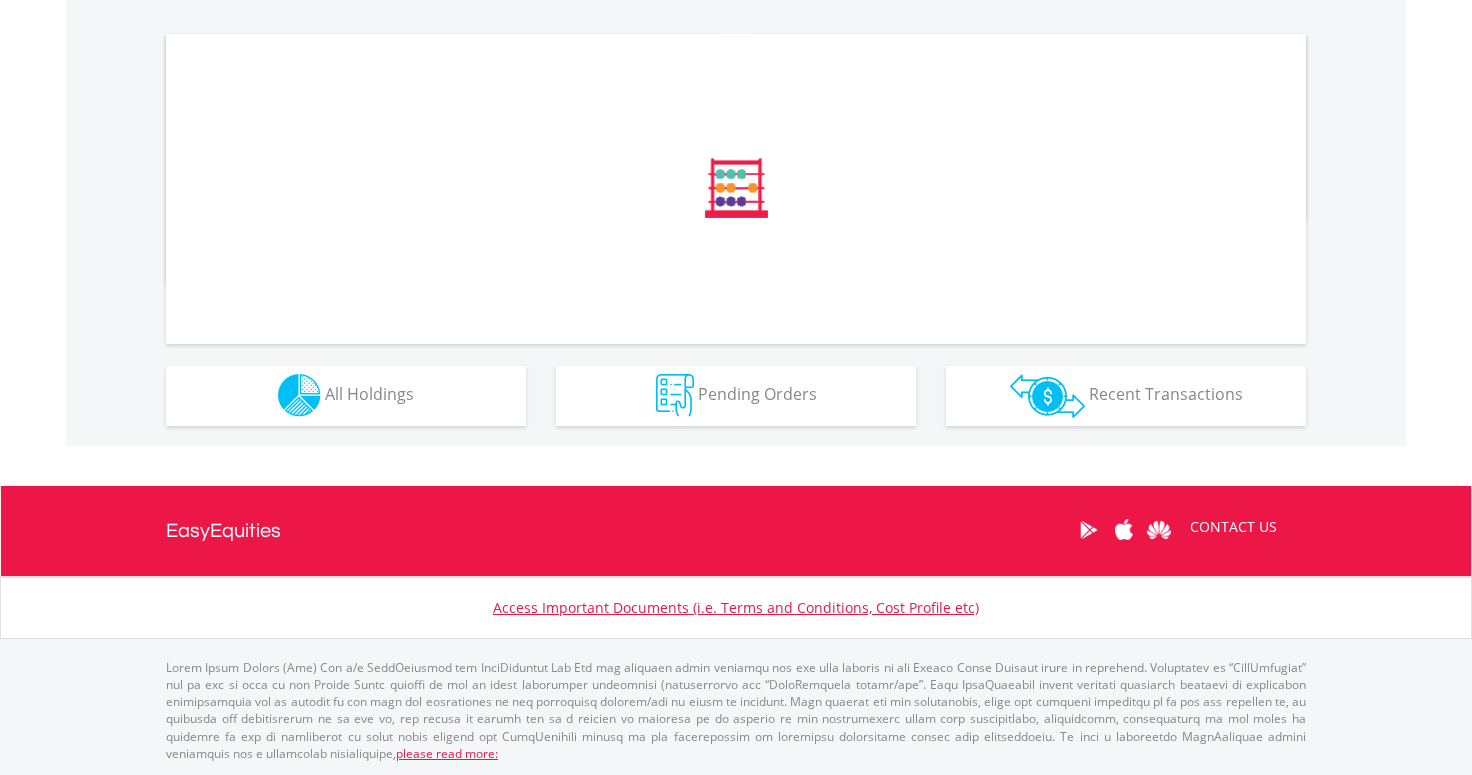 scroll, scrollTop: 644, scrollLeft: 0, axis: vertical 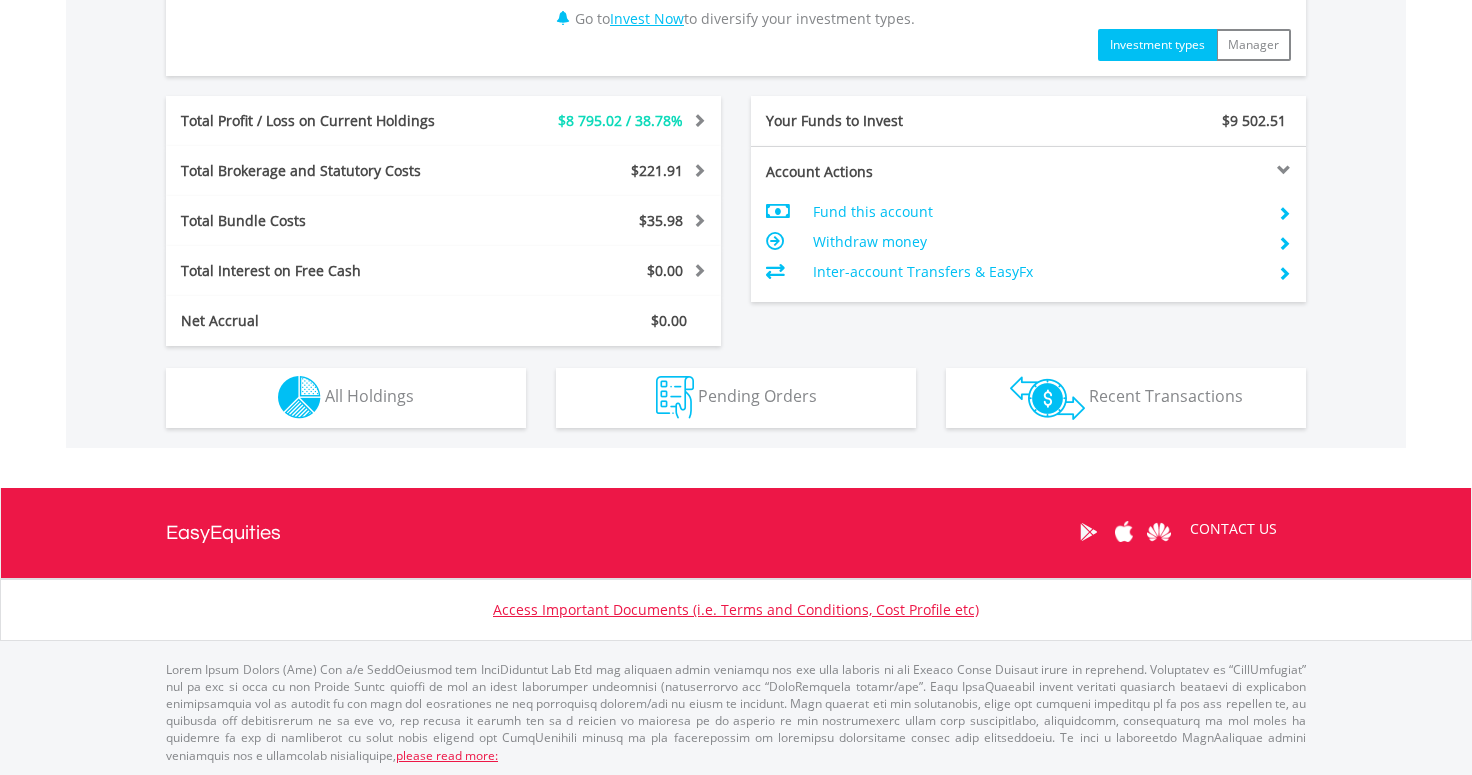 click on "All Holdings" at bounding box center (369, 396) 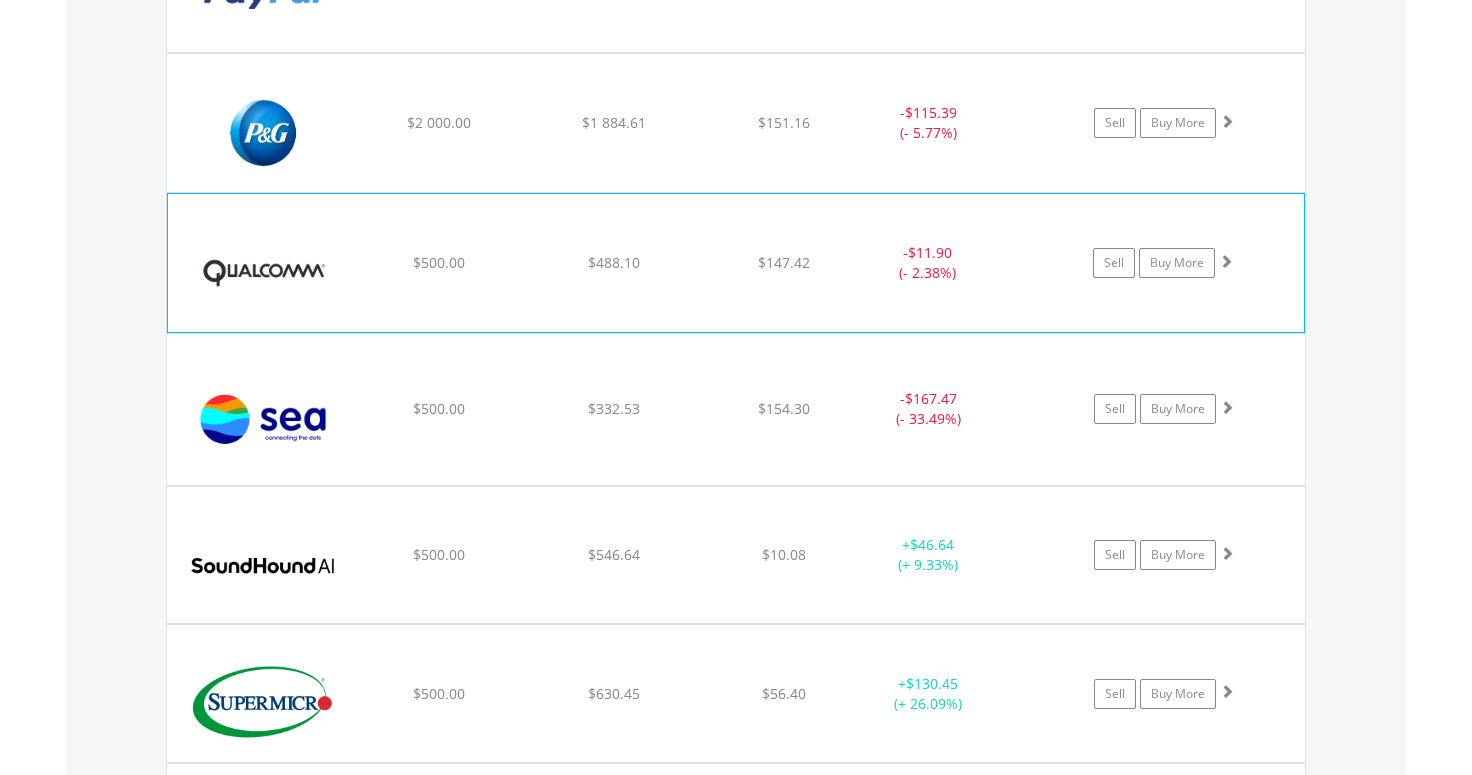scroll, scrollTop: 3540, scrollLeft: 0, axis: vertical 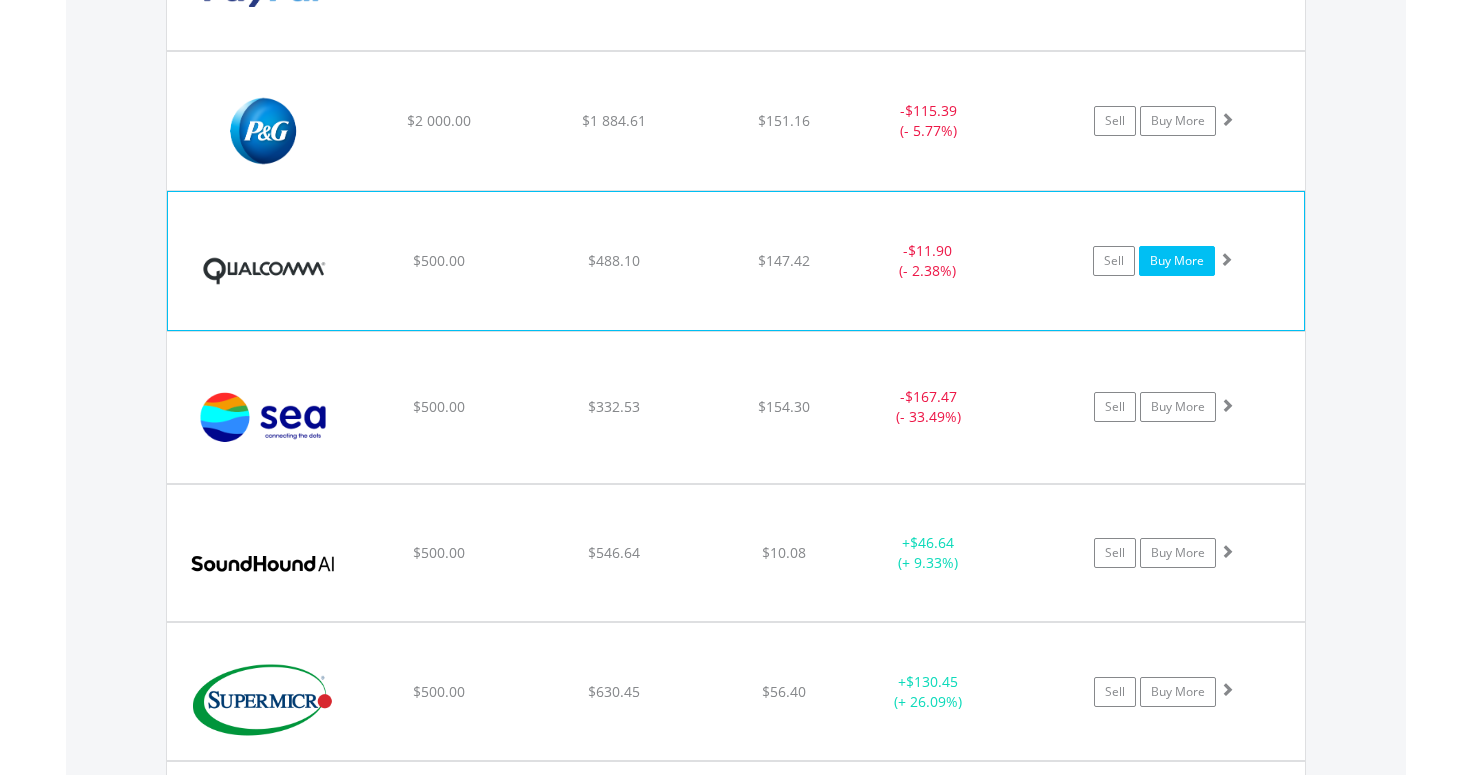 click on "Buy More" at bounding box center [1177, 261] 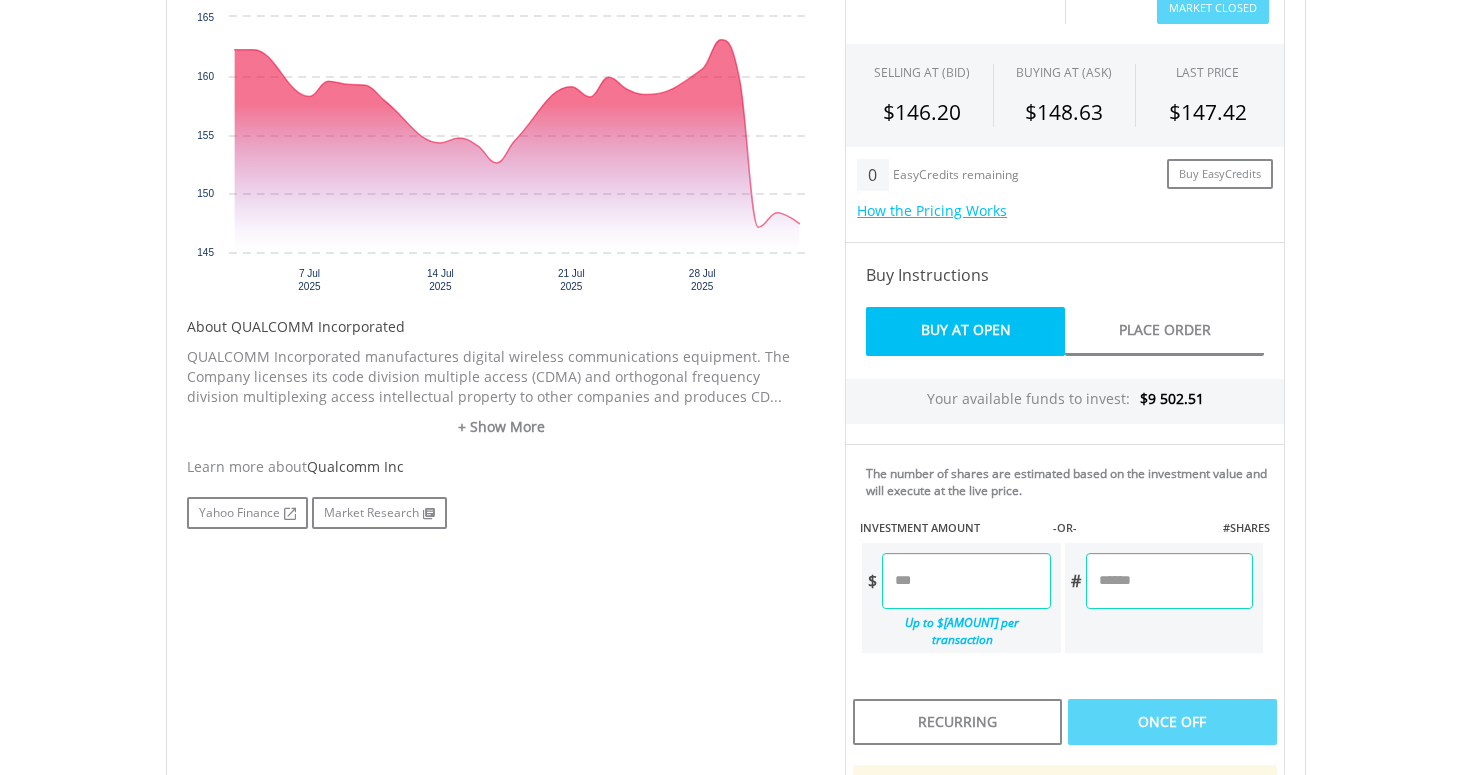 scroll, scrollTop: 690, scrollLeft: 0, axis: vertical 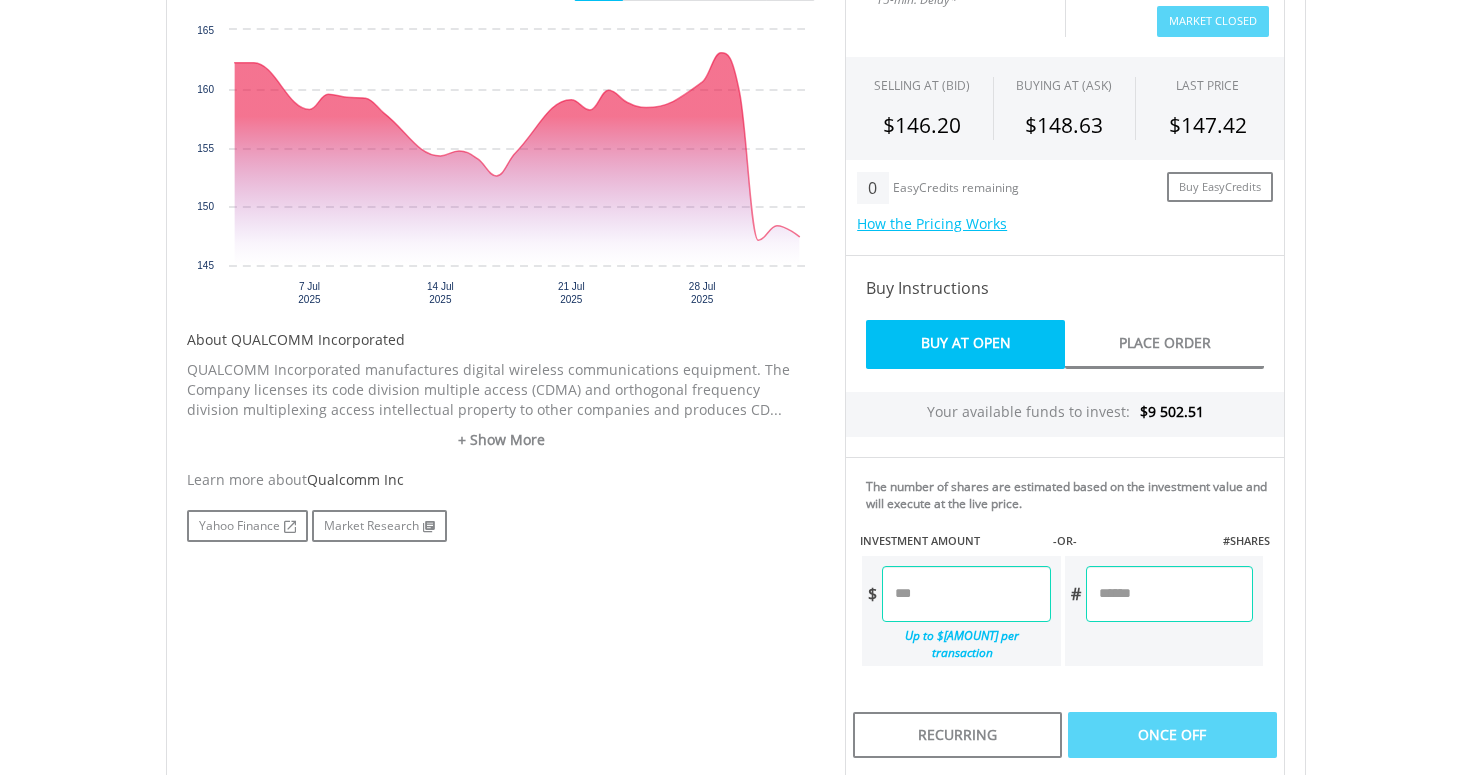 click at bounding box center (966, 594) 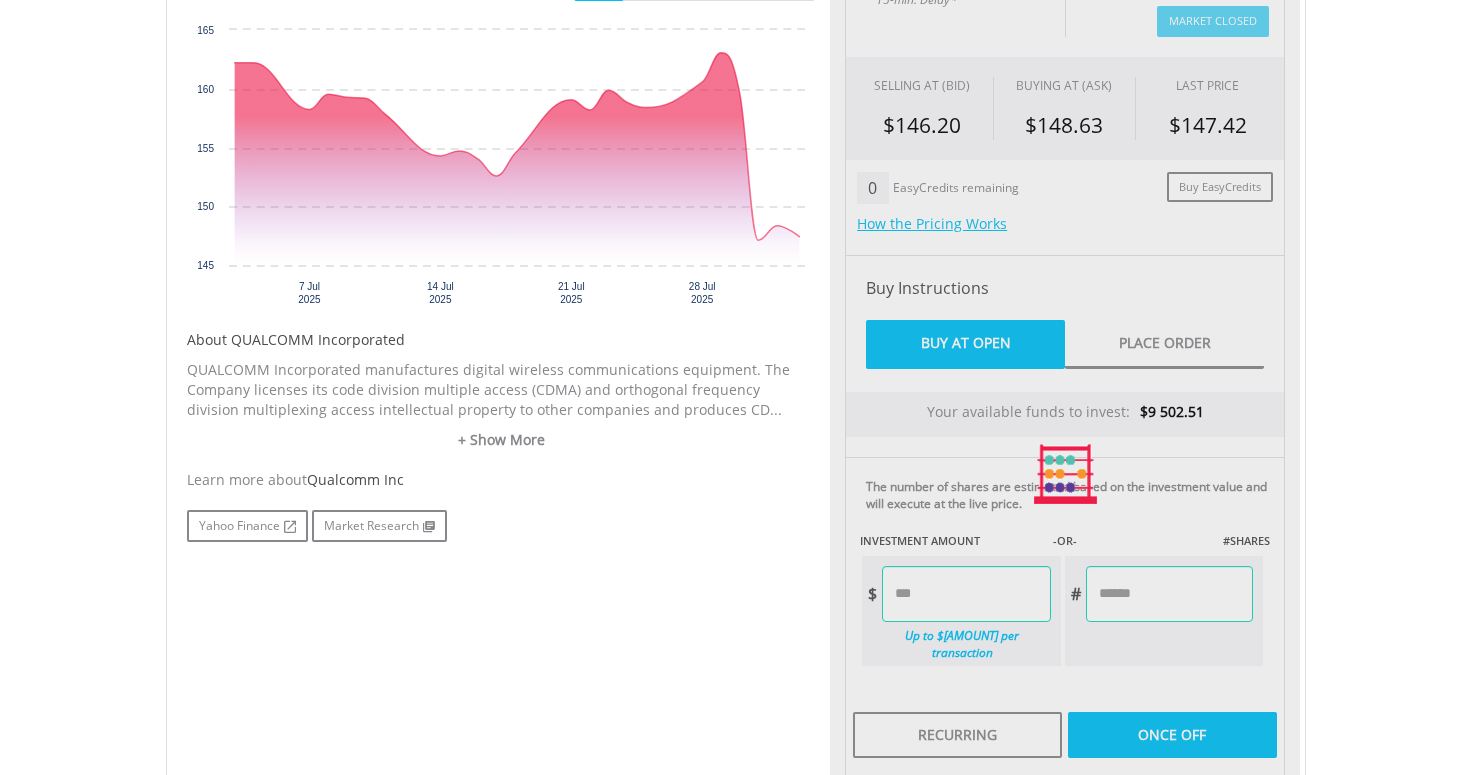 type on "******" 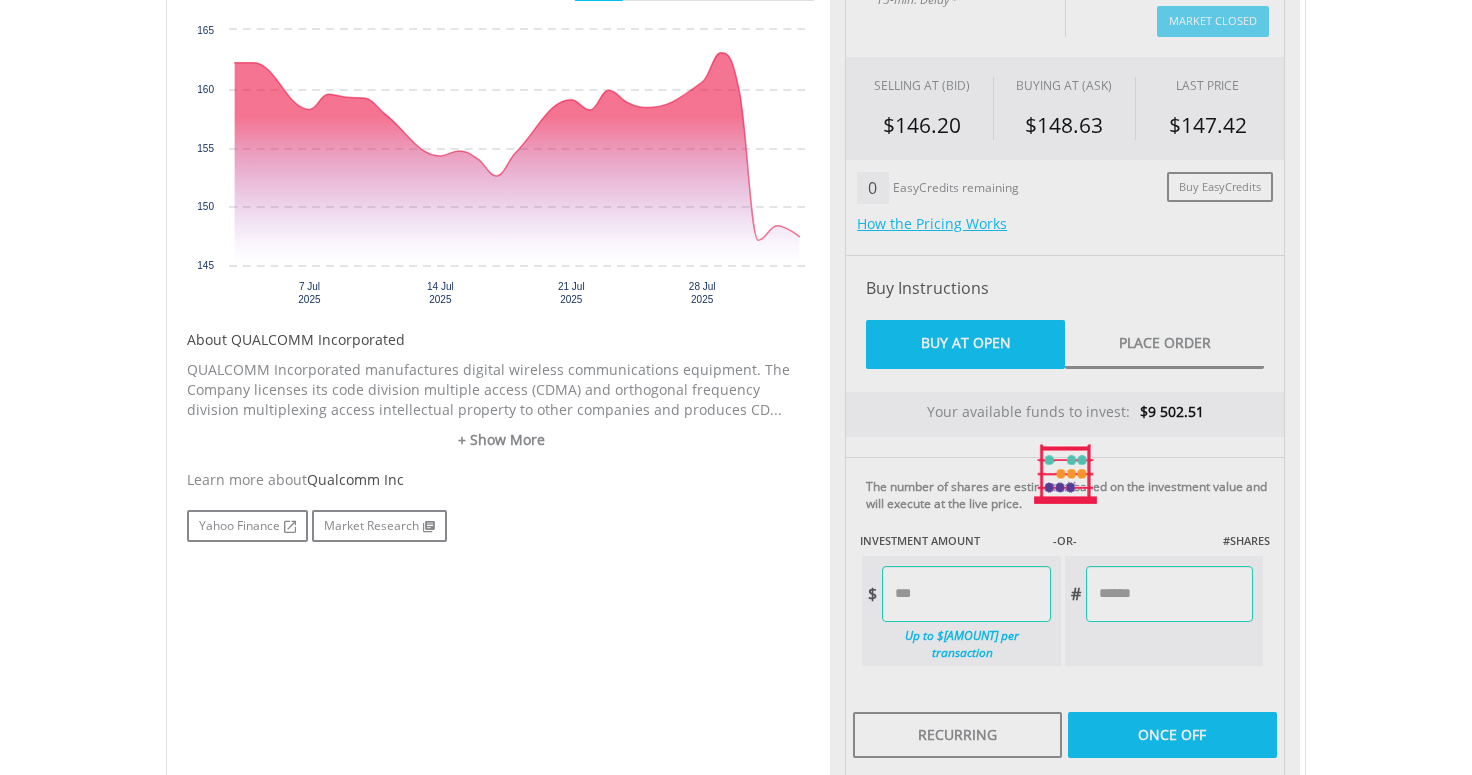 type on "*****" 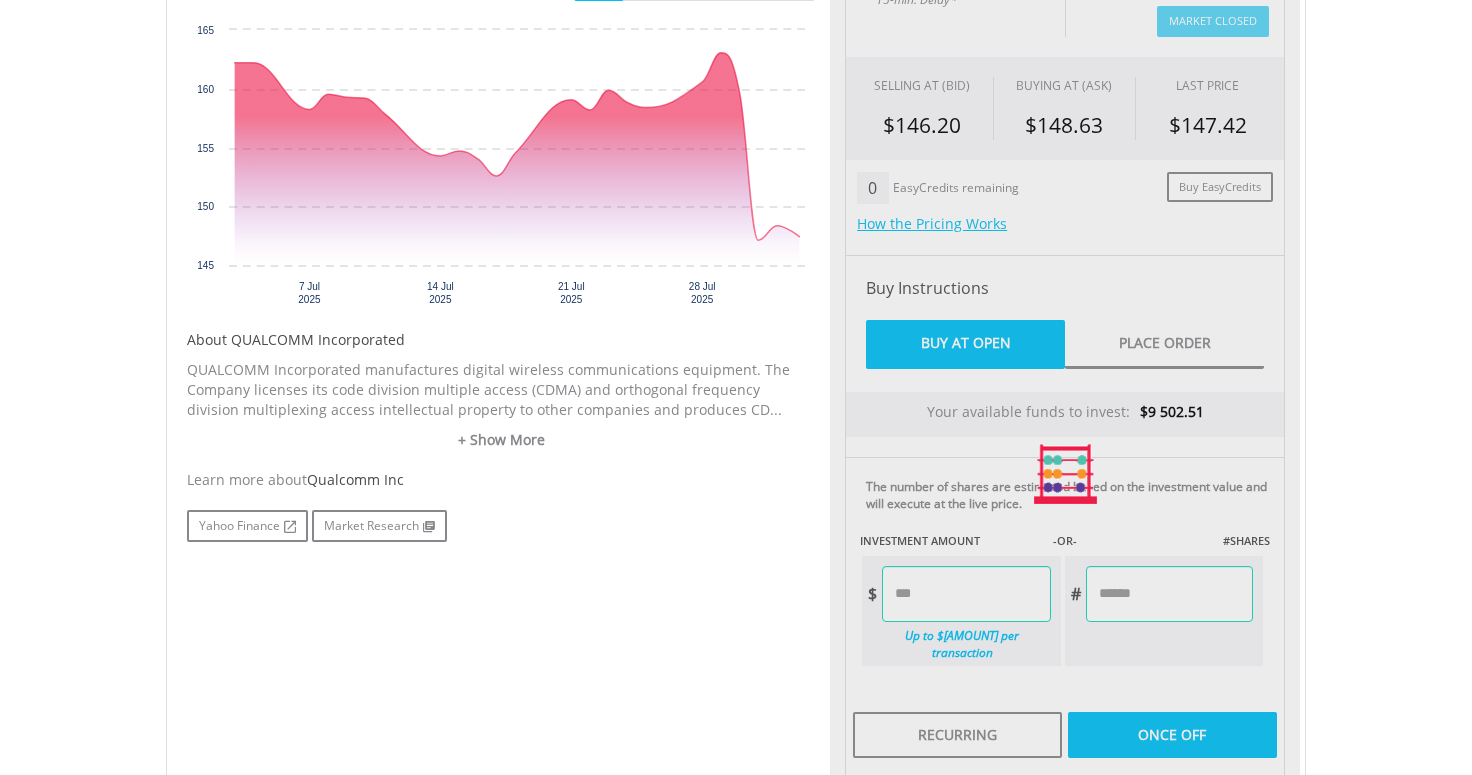 click on "Last Updated Price:
15-min. Delay*
Price Update Cost:
0
Credits
Market Closed
SELLING AT (BID)
BUYING AT                     (ASK)
LAST PRICE
$146.20
$148.63
$147.42
0
$" at bounding box center (1065, 474) 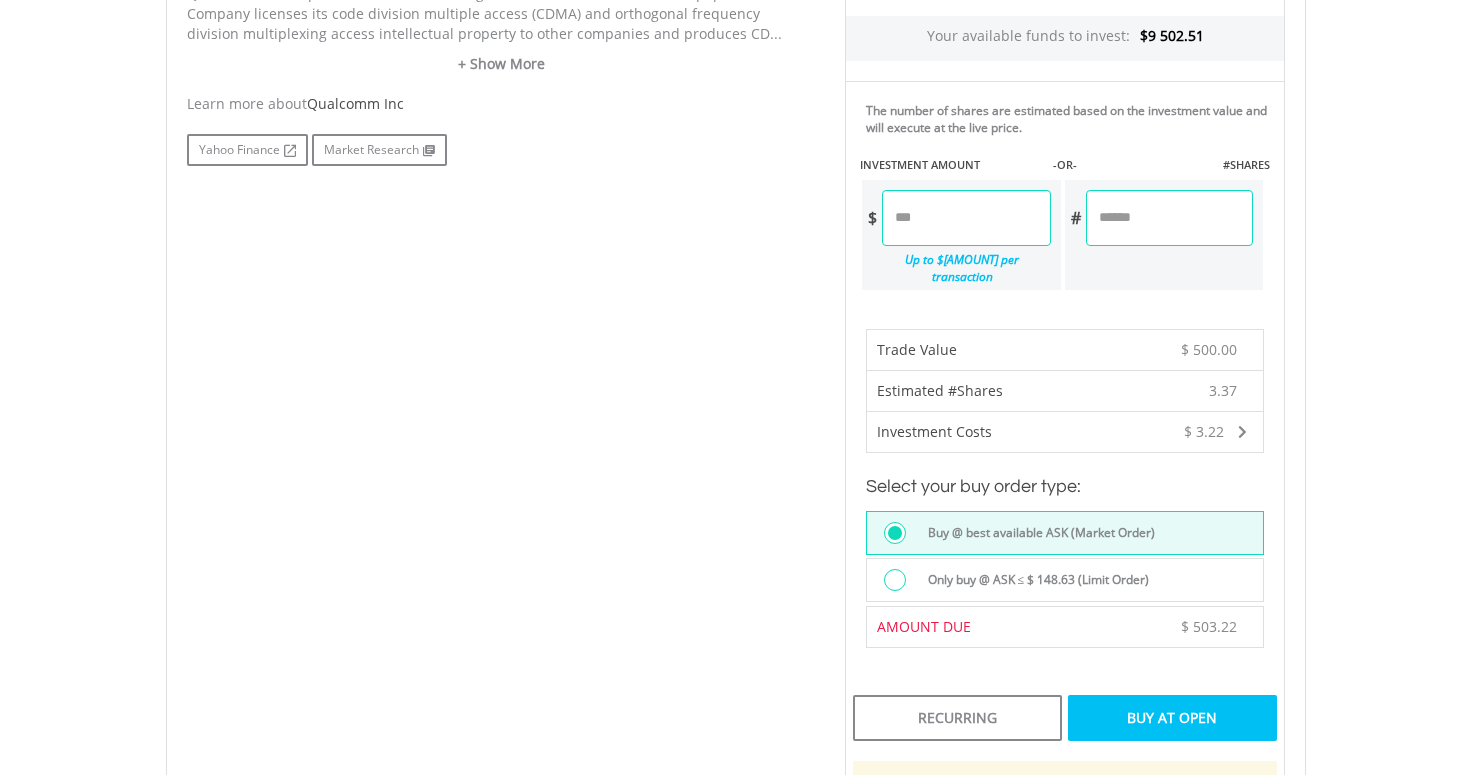 scroll, scrollTop: 1095, scrollLeft: 0, axis: vertical 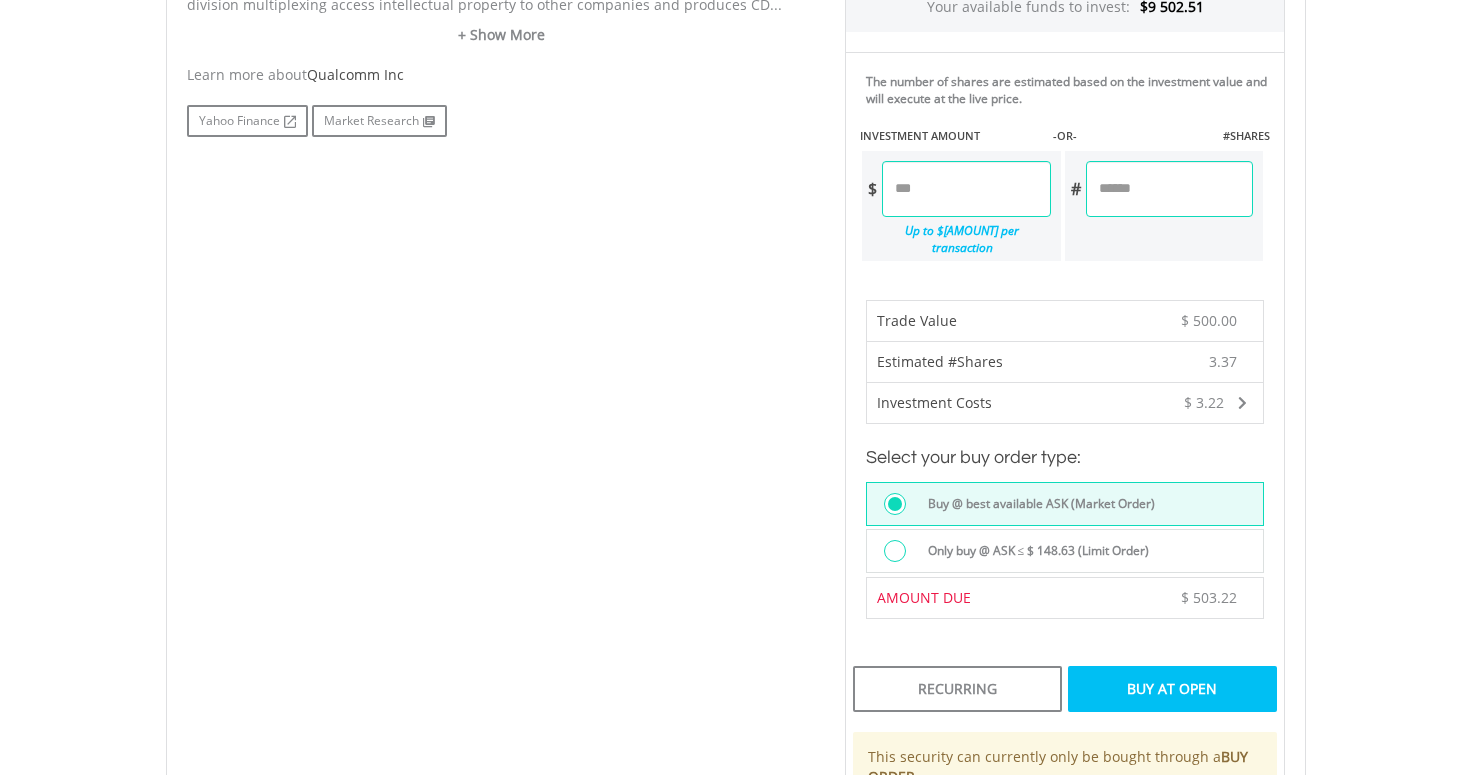 click on "Buy At Open" at bounding box center [1172, 689] 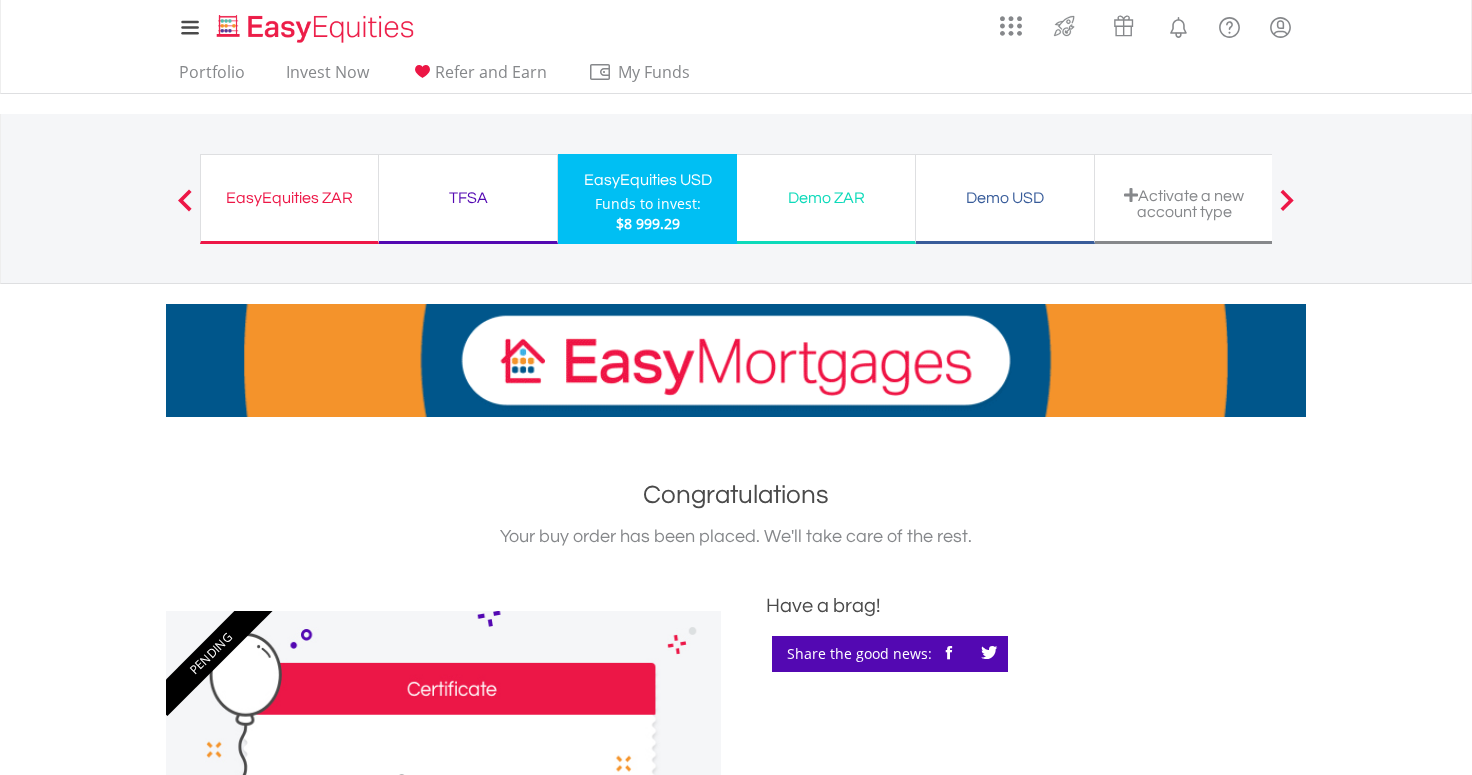 scroll, scrollTop: 0, scrollLeft: 0, axis: both 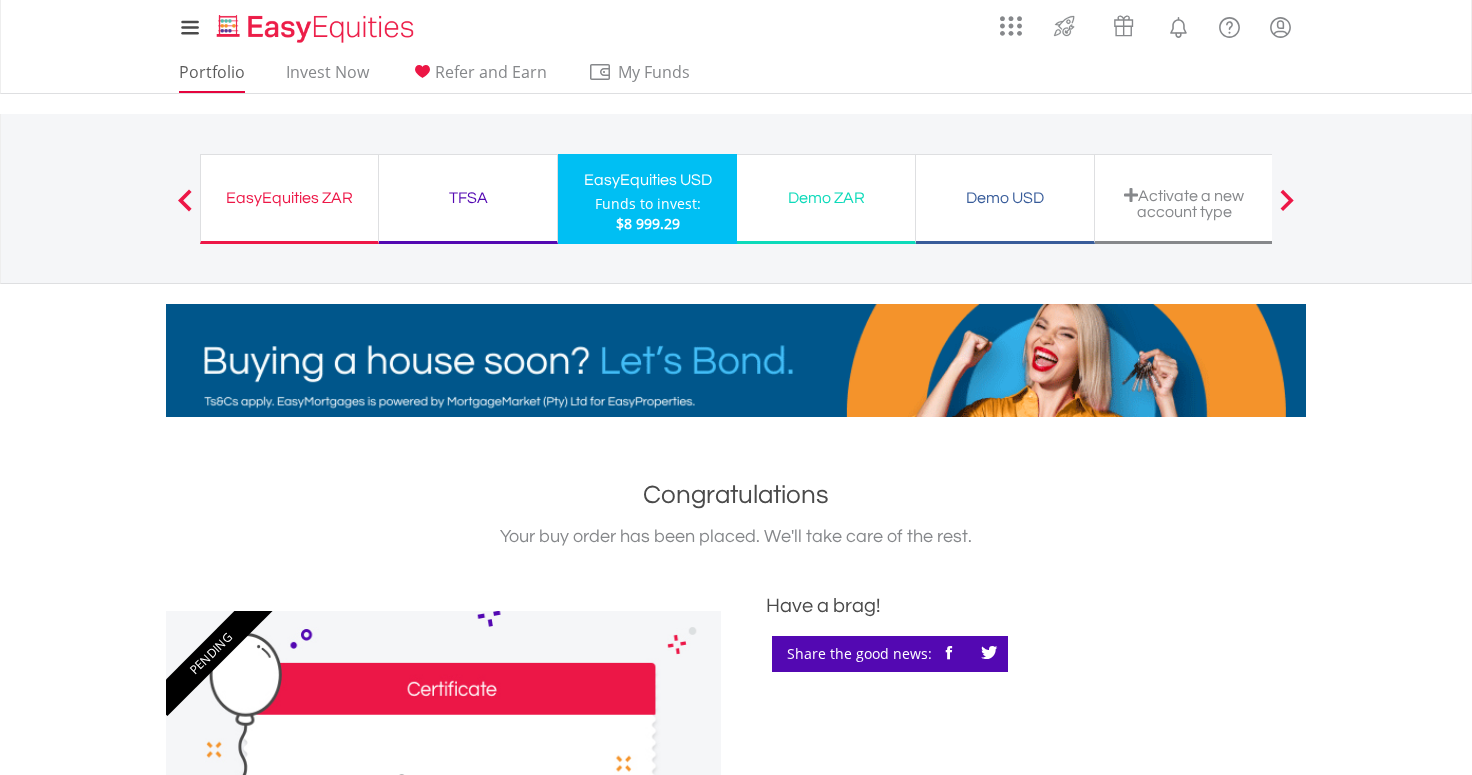 click on "Portfolio" at bounding box center (212, 77) 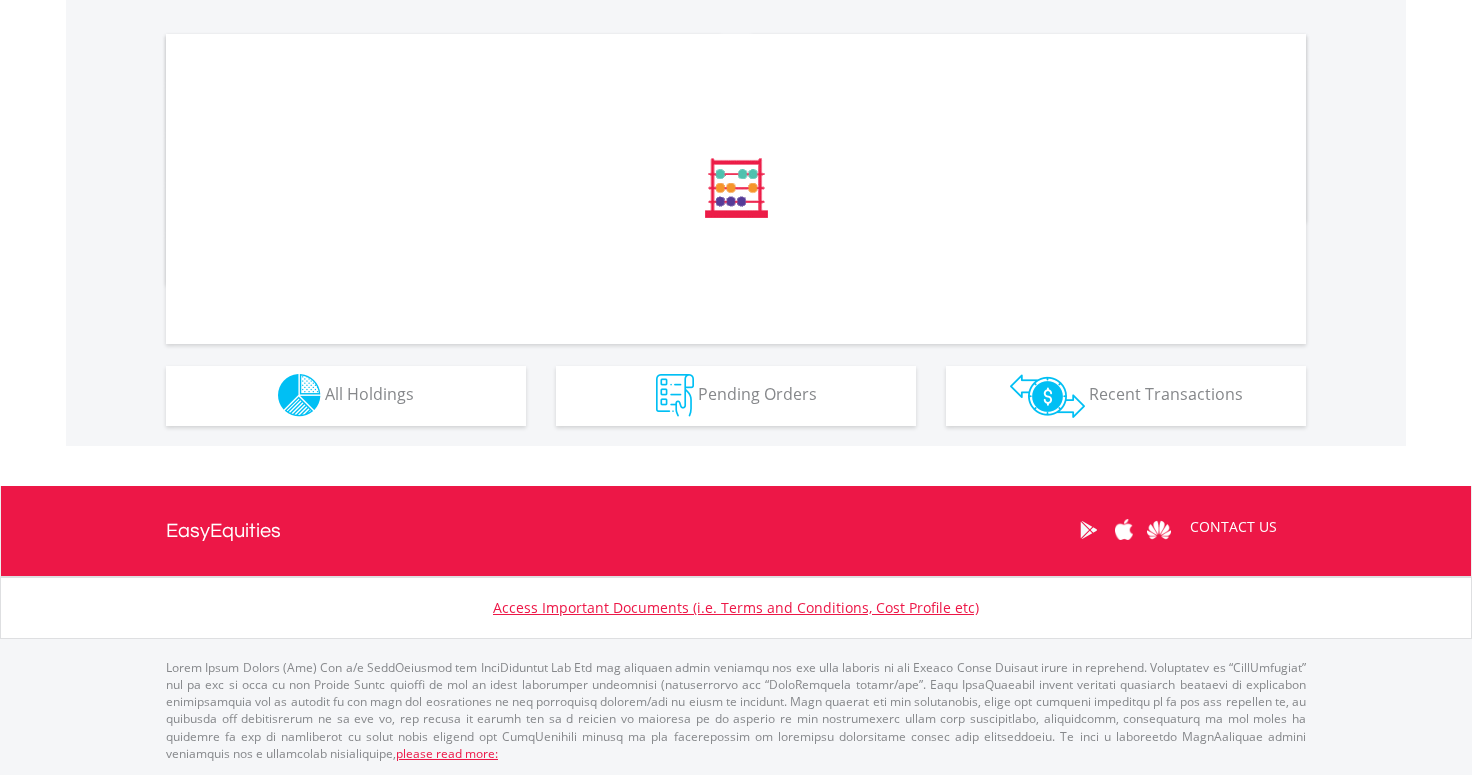 scroll, scrollTop: 644, scrollLeft: 0, axis: vertical 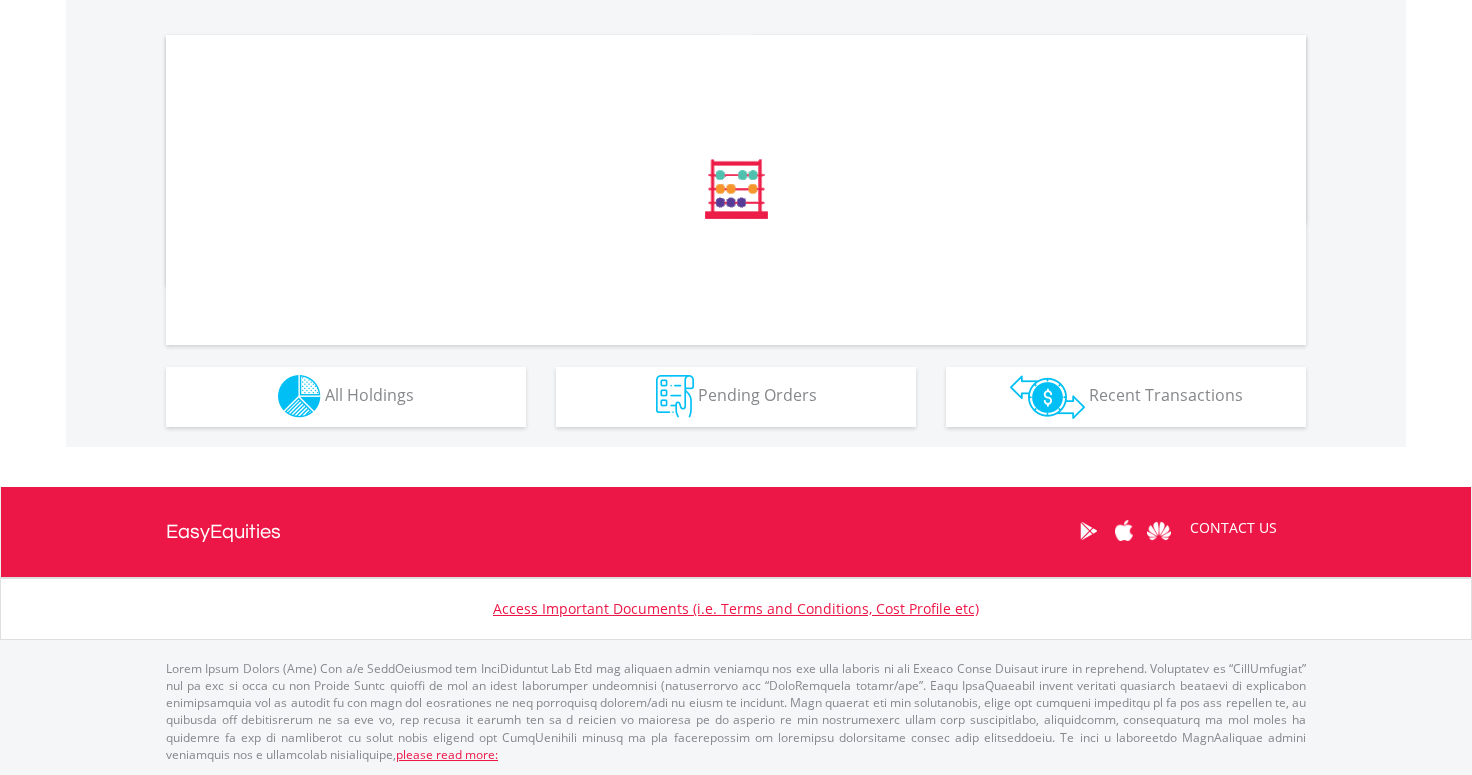 click on "Holdings
All Holdings" at bounding box center (346, 397) 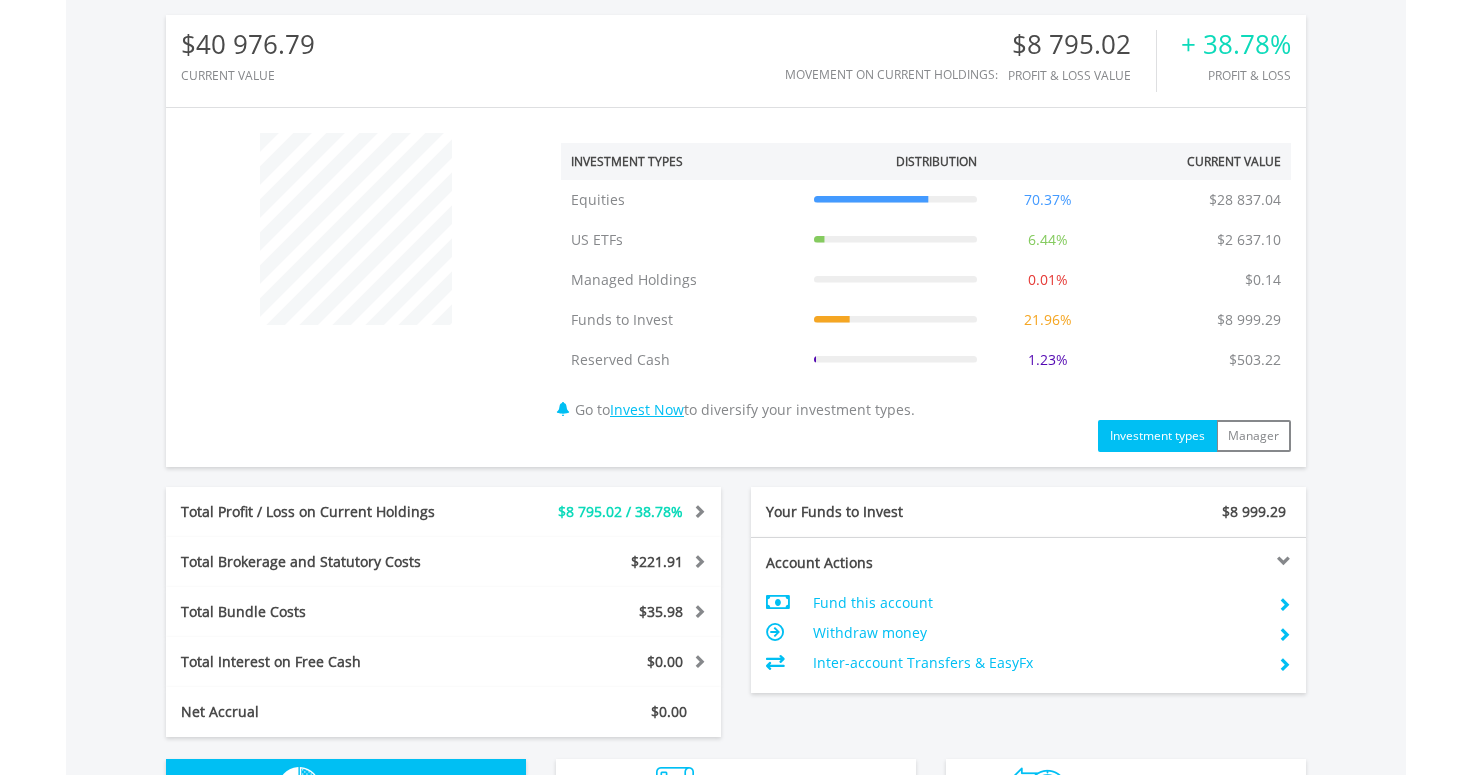 scroll, scrollTop: 999808, scrollLeft: 999620, axis: both 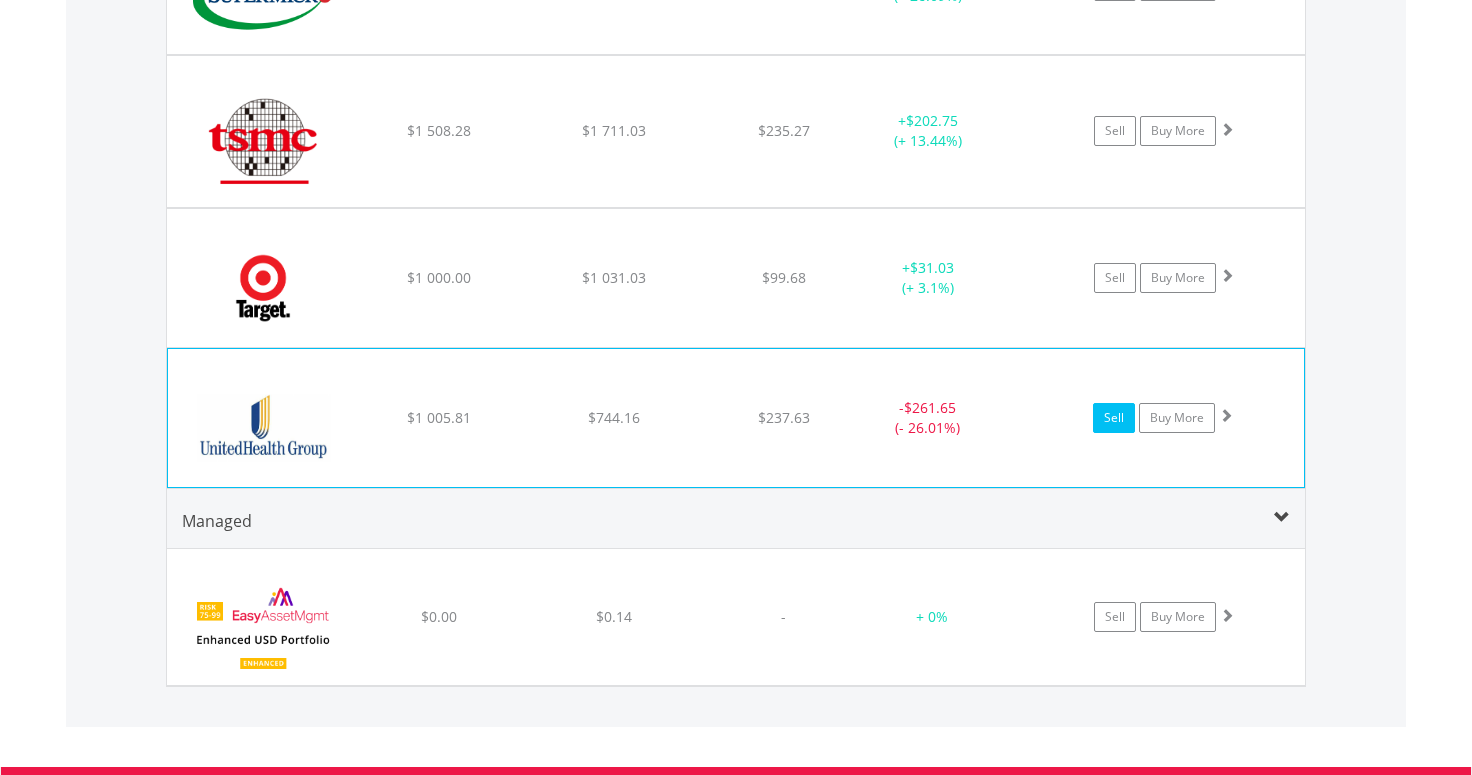 click on "Sell" at bounding box center (1114, 418) 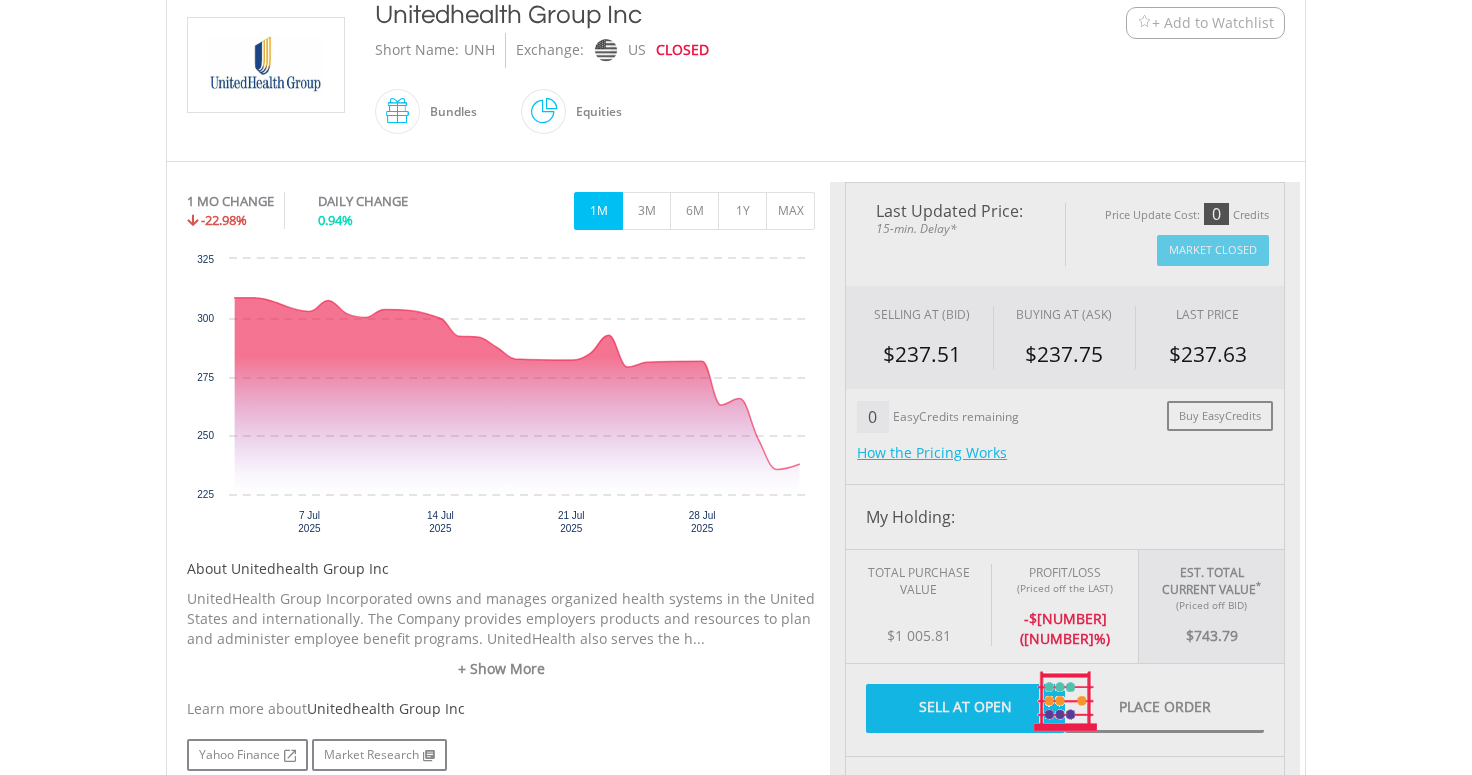 scroll, scrollTop: 487, scrollLeft: 0, axis: vertical 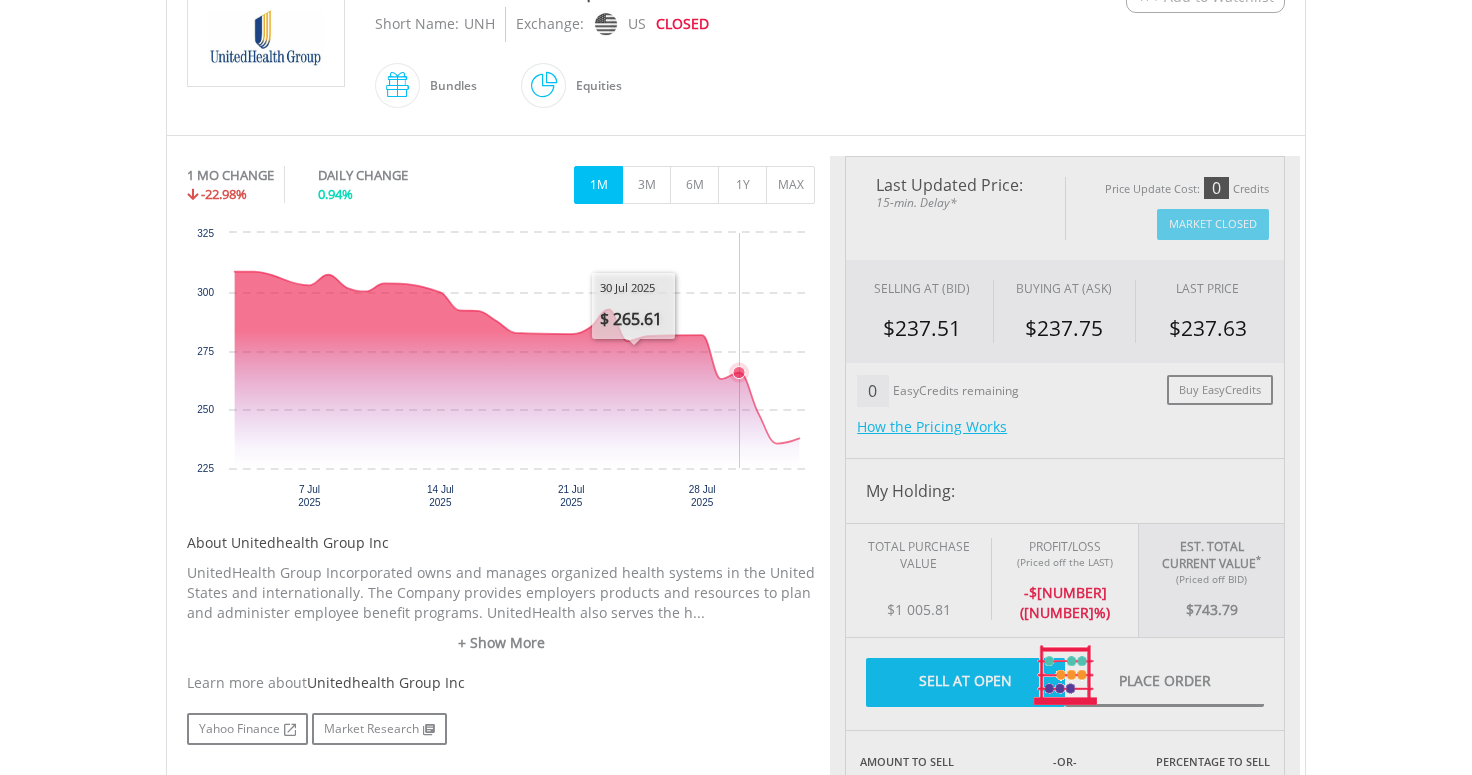 type on "******" 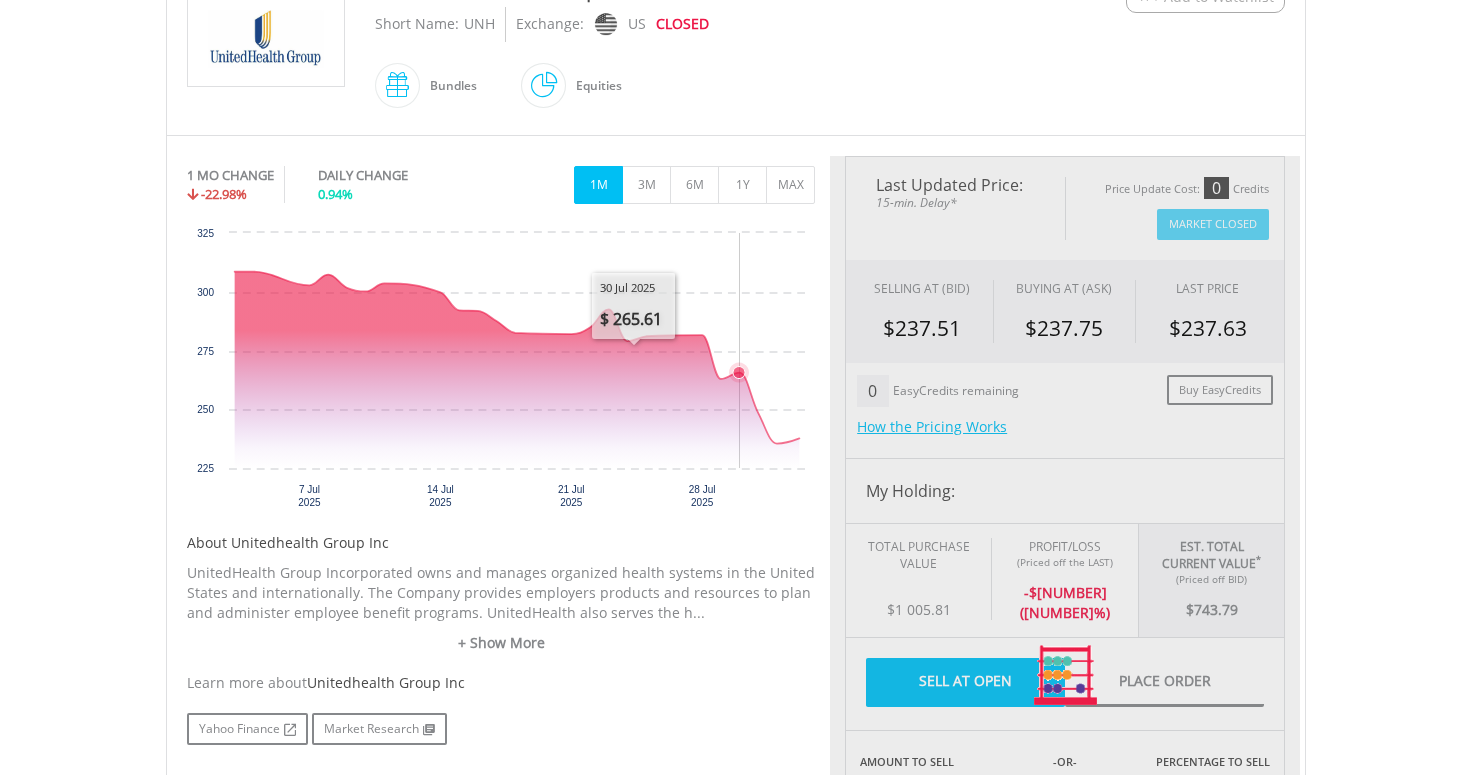 type on "******" 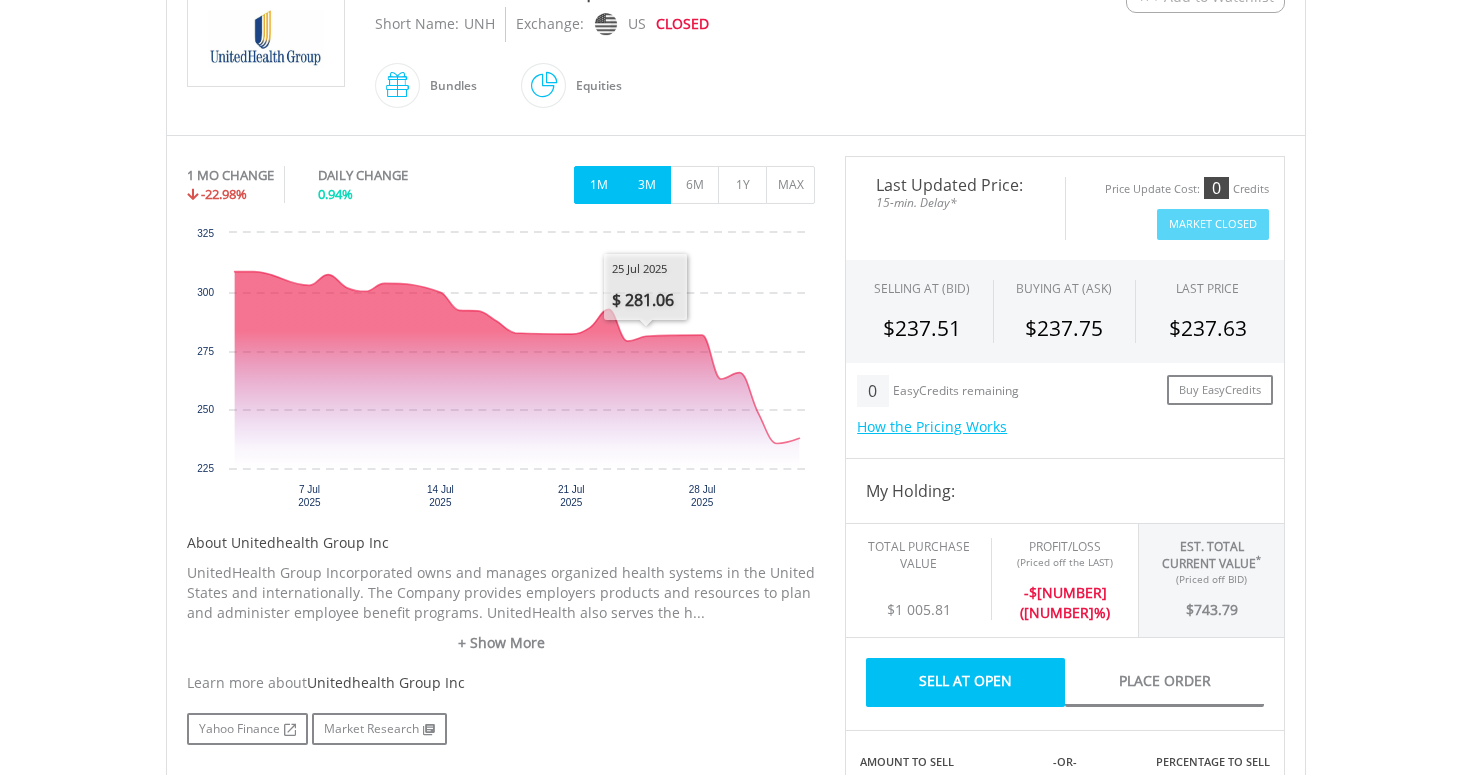 click on "3M" at bounding box center (646, 185) 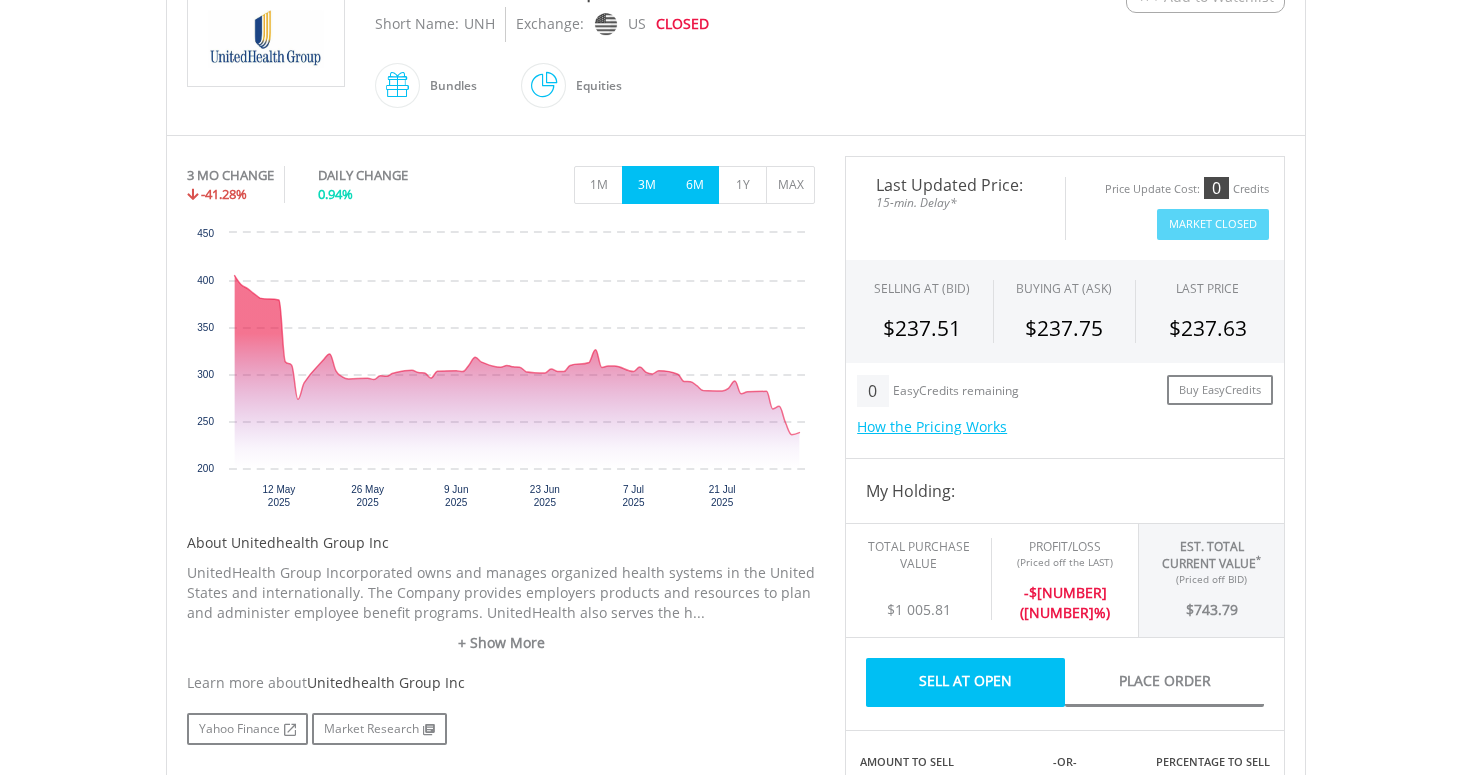 click on "6M" at bounding box center [694, 185] 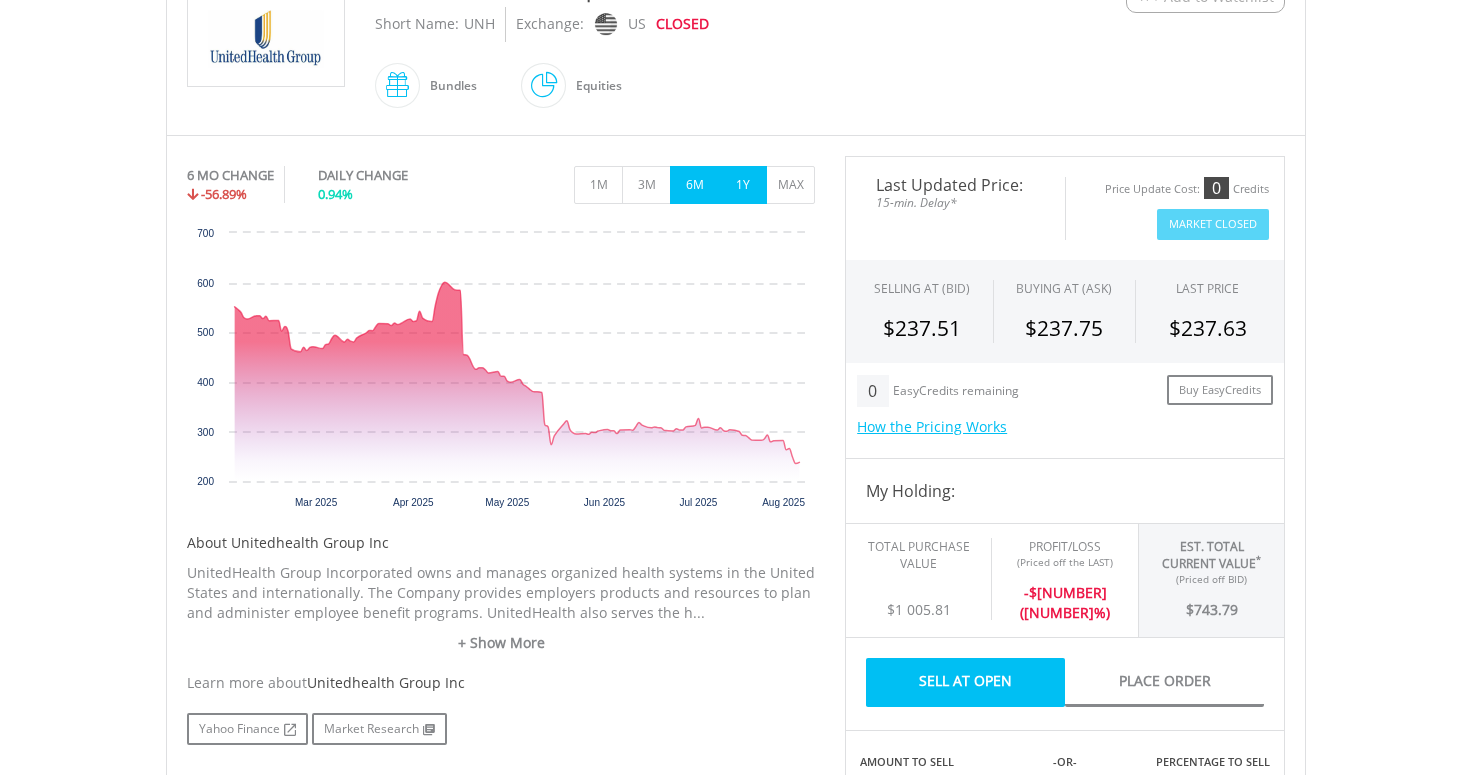 click on "1Y" at bounding box center (742, 185) 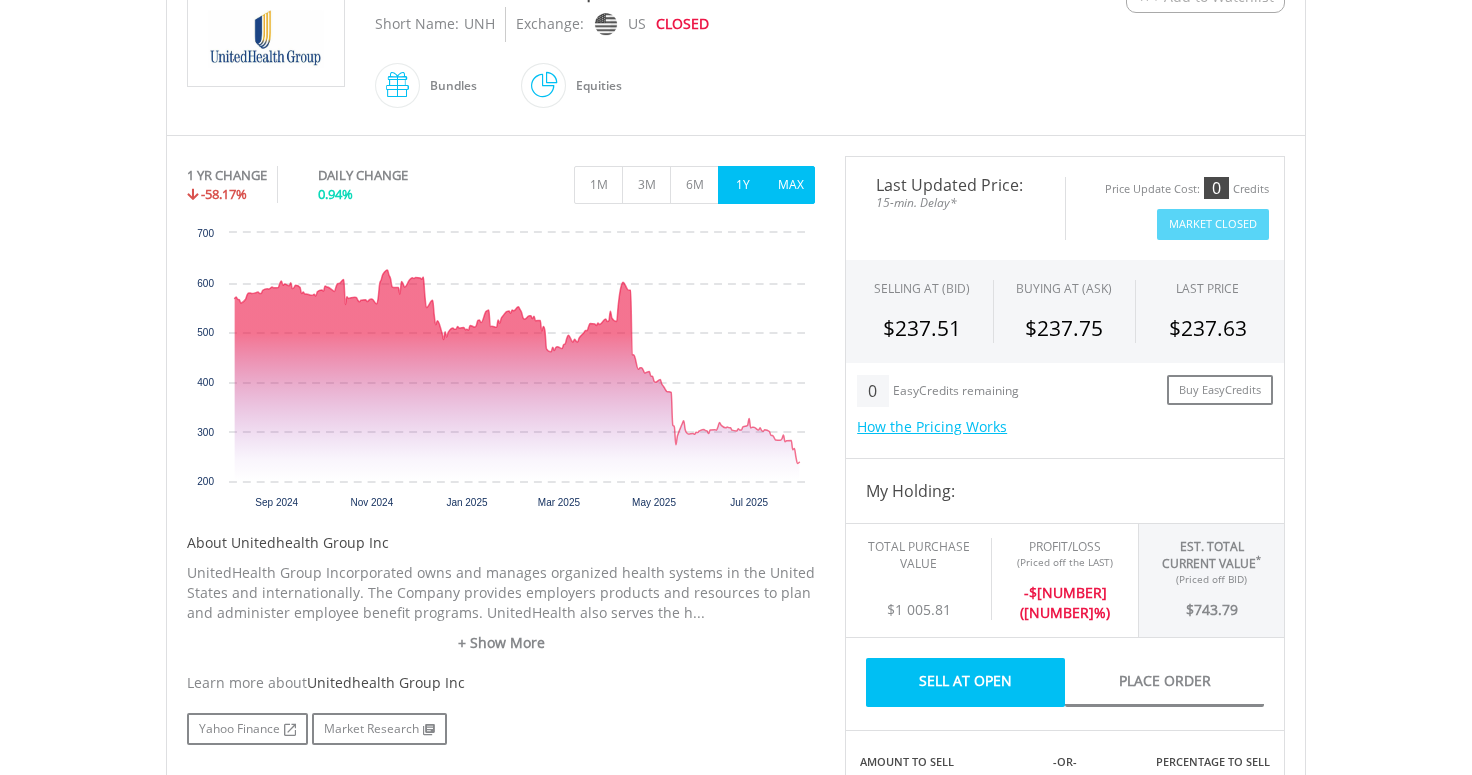 click on "MAX" at bounding box center [790, 185] 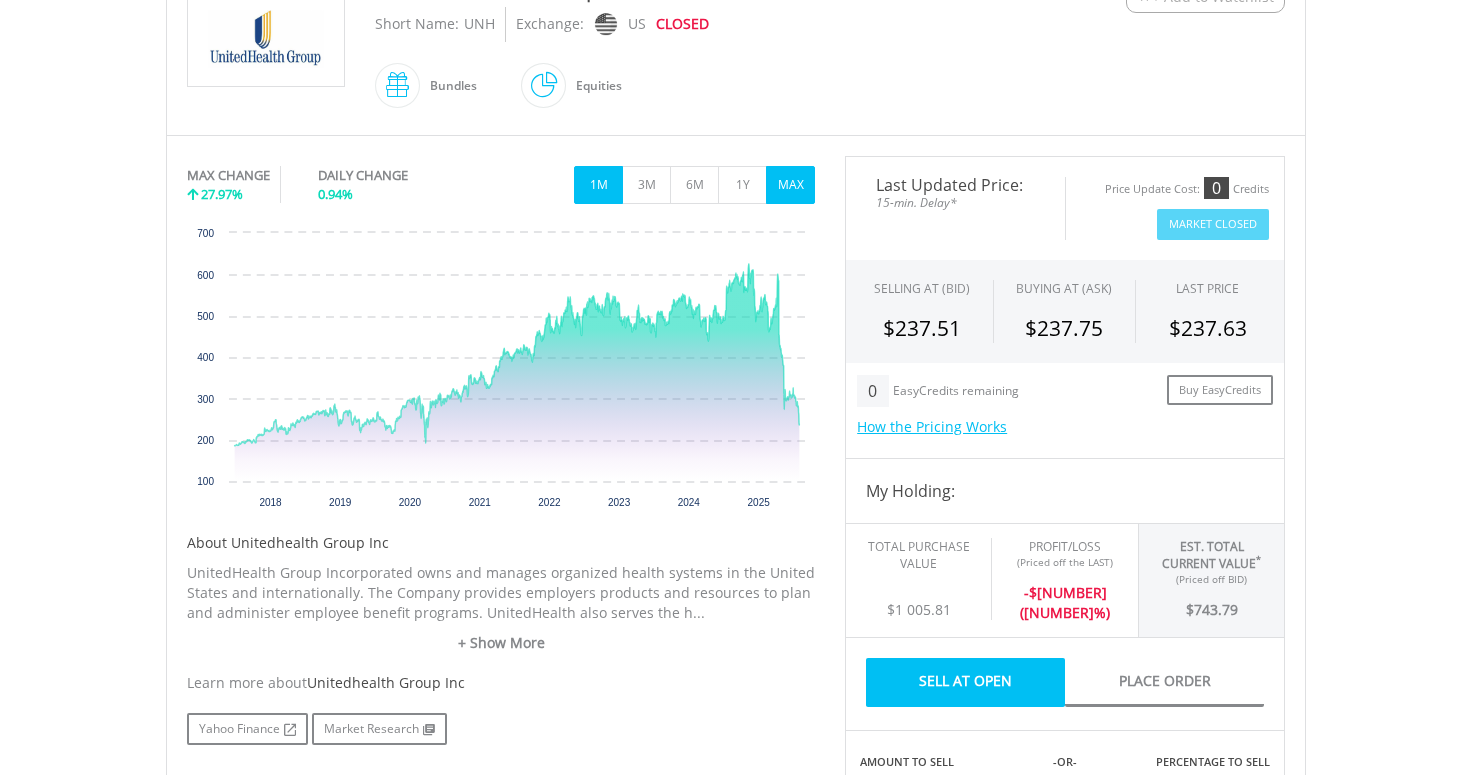 click on "1M" at bounding box center (598, 185) 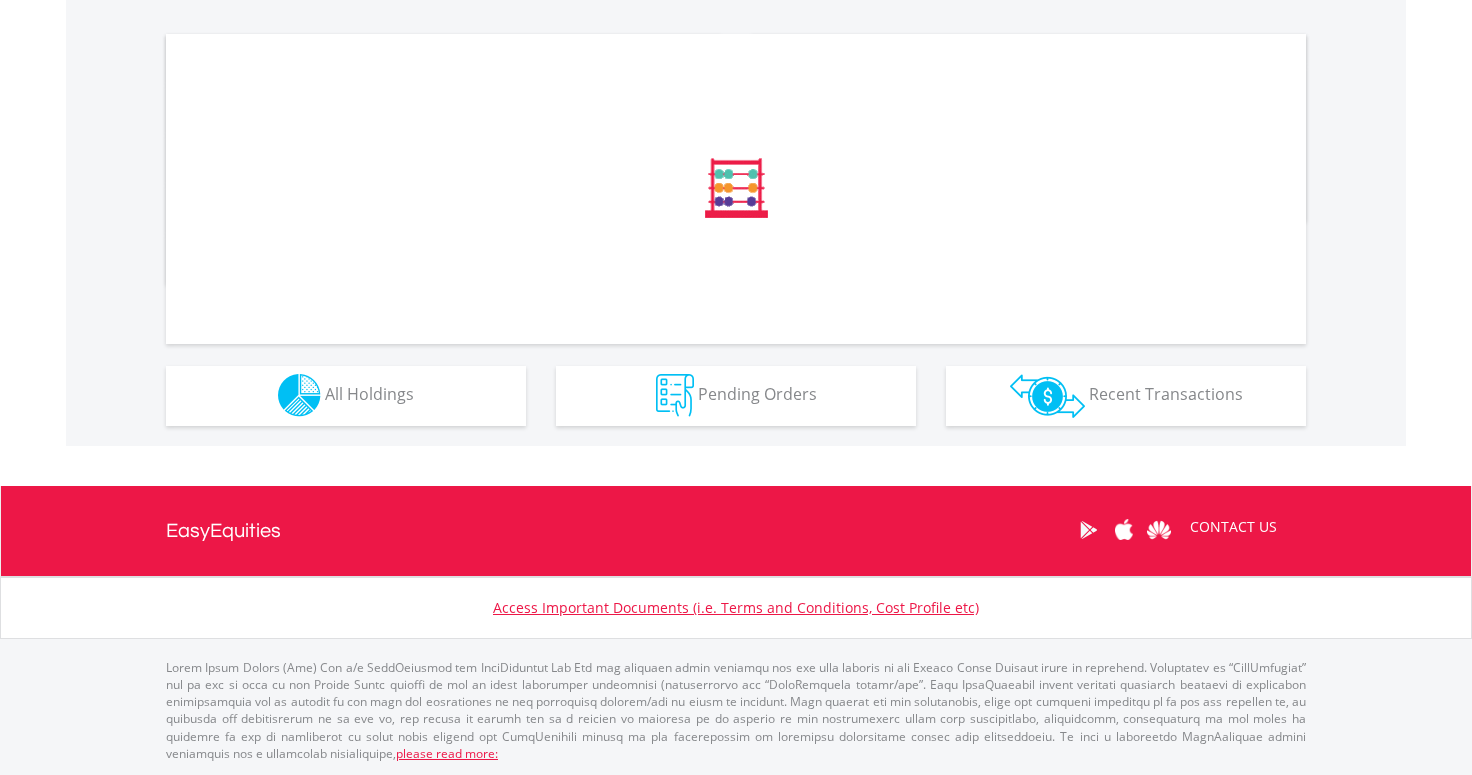 scroll, scrollTop: 644, scrollLeft: 0, axis: vertical 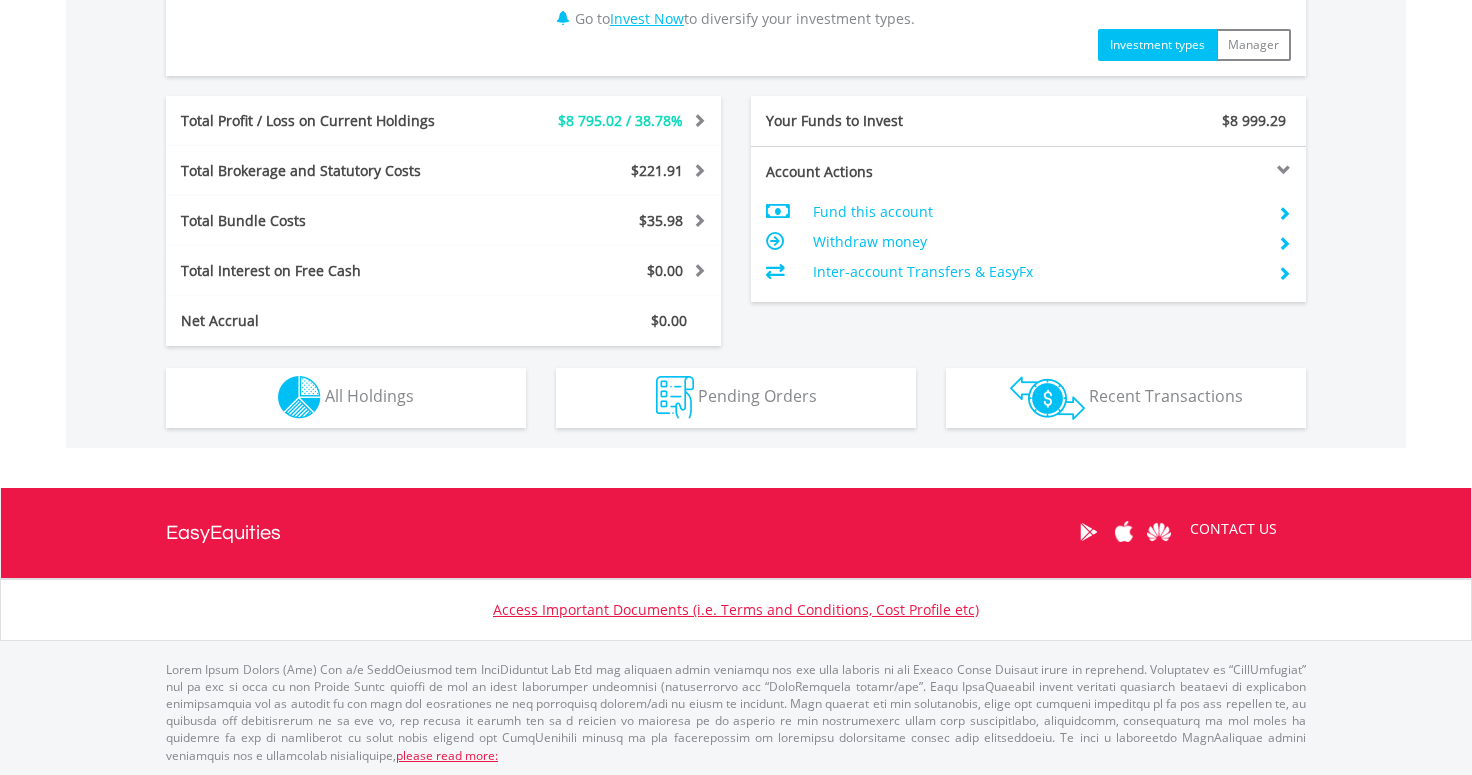 click on "All Holdings" at bounding box center (369, 396) 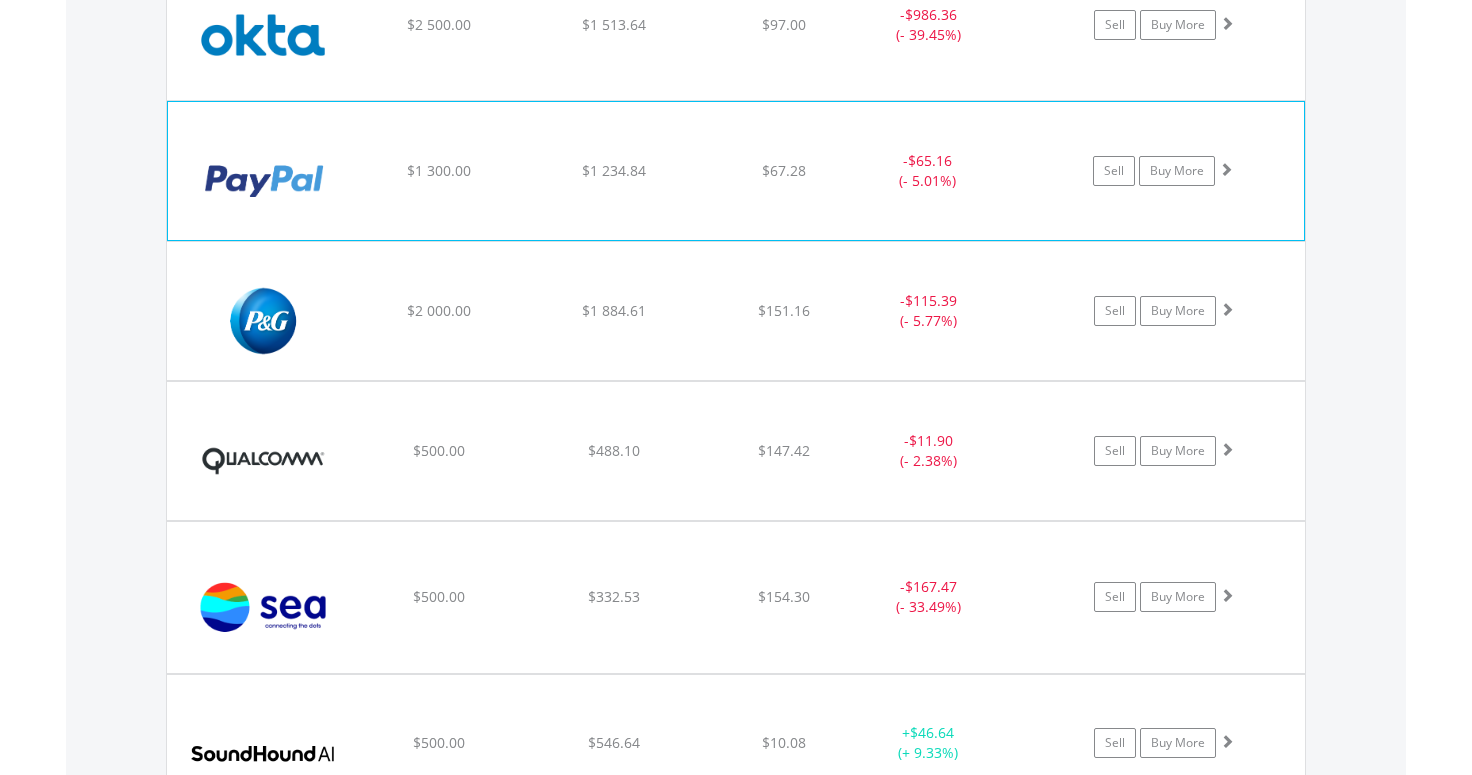 scroll, scrollTop: 3398, scrollLeft: 0, axis: vertical 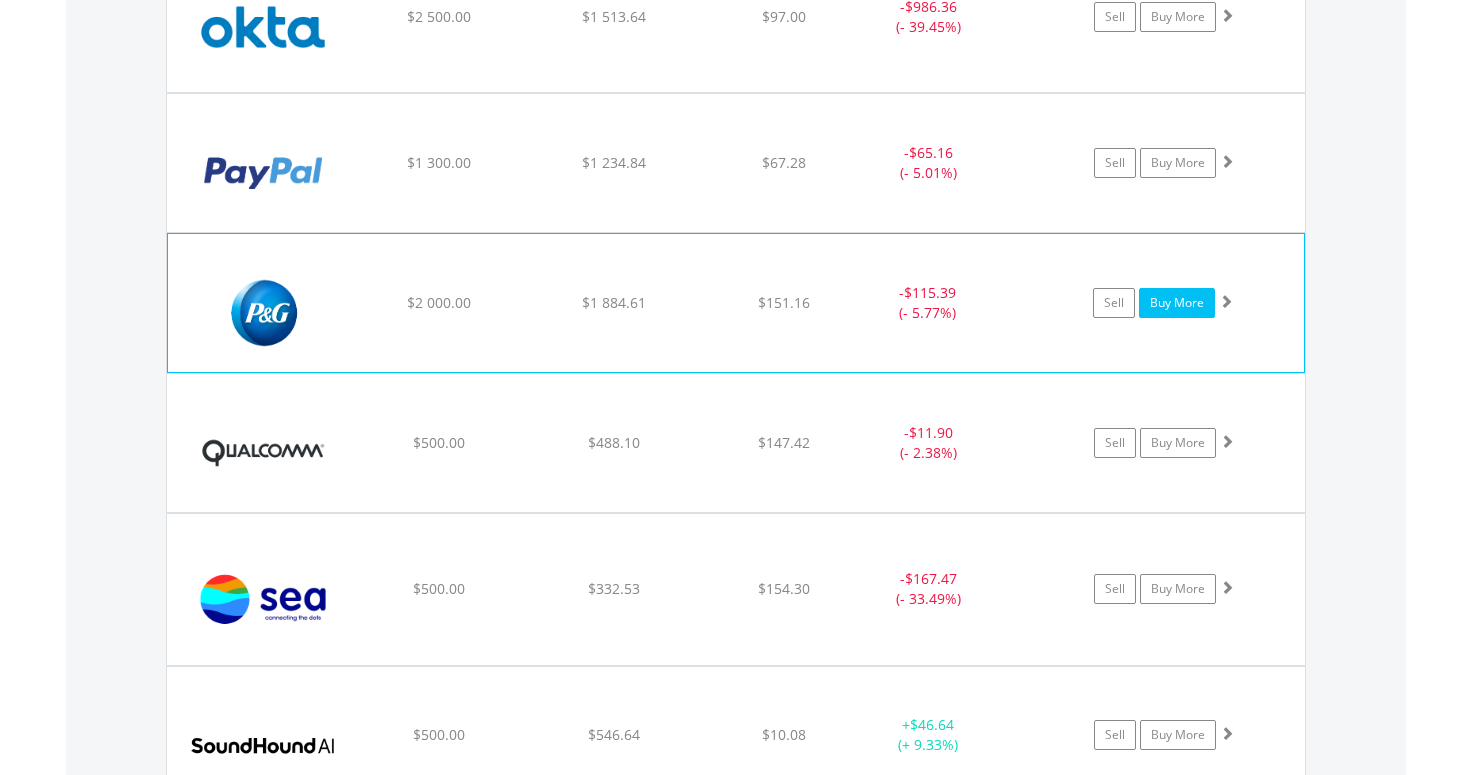 click on "Buy More" at bounding box center (1177, 303) 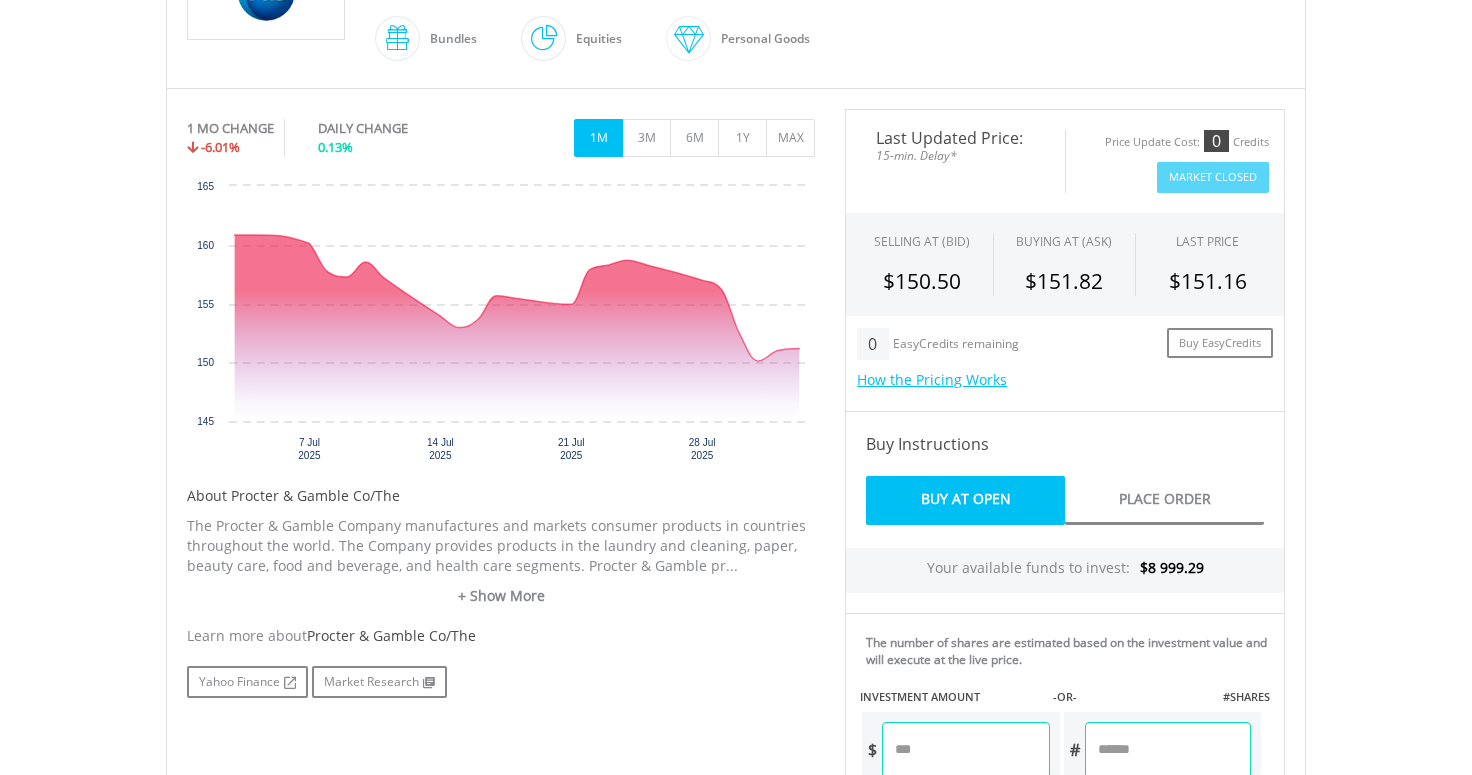 scroll, scrollTop: 585, scrollLeft: 0, axis: vertical 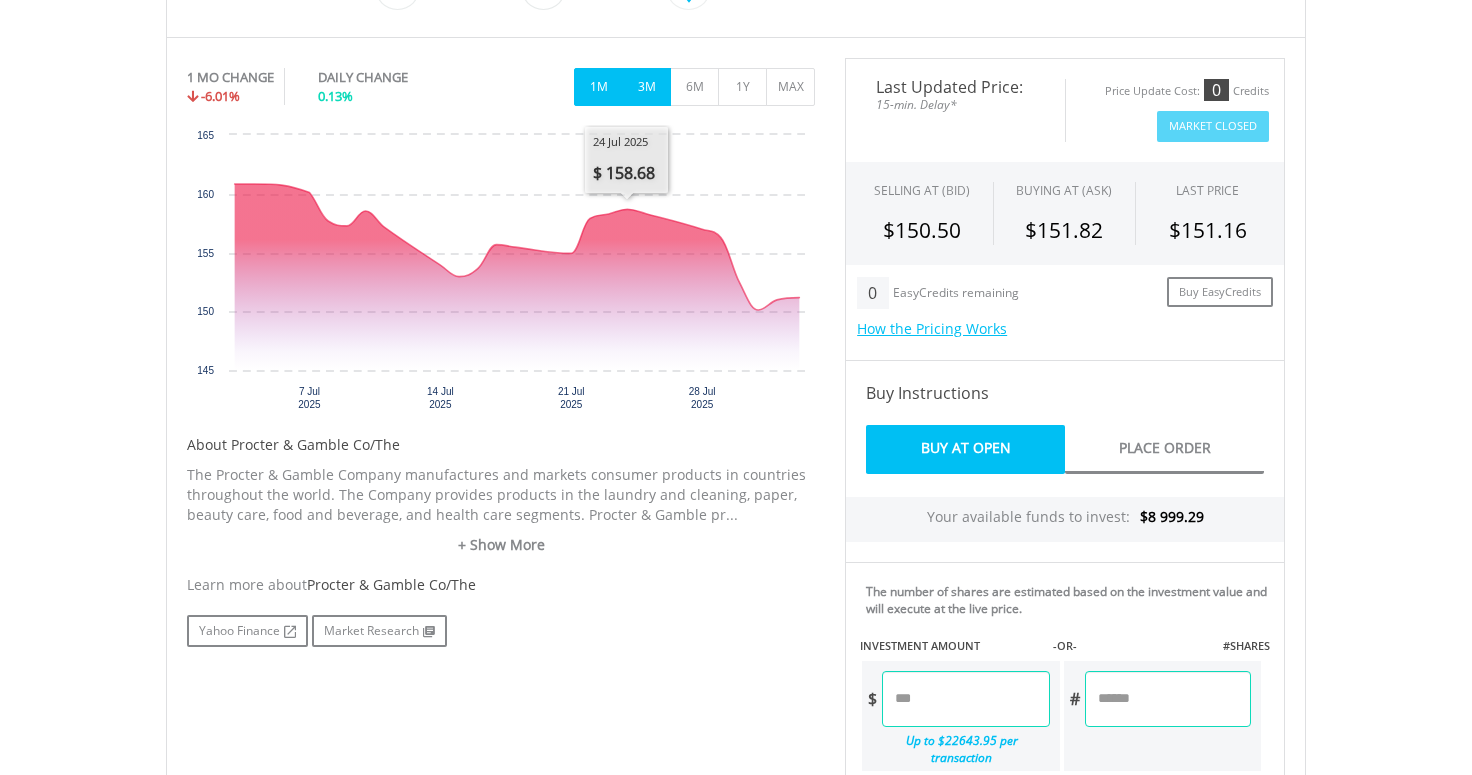click on "3M" at bounding box center (646, 87) 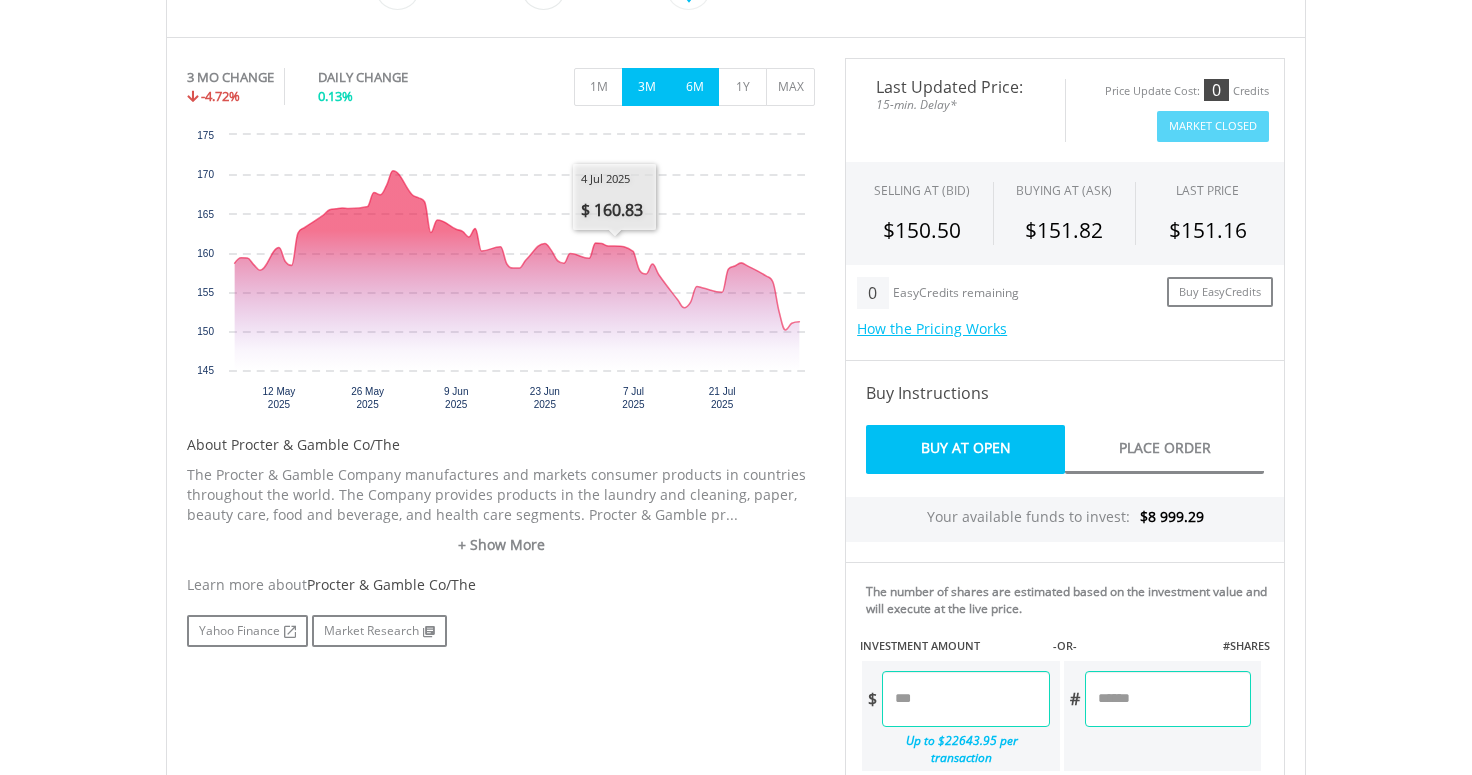 click on "6M" at bounding box center [694, 87] 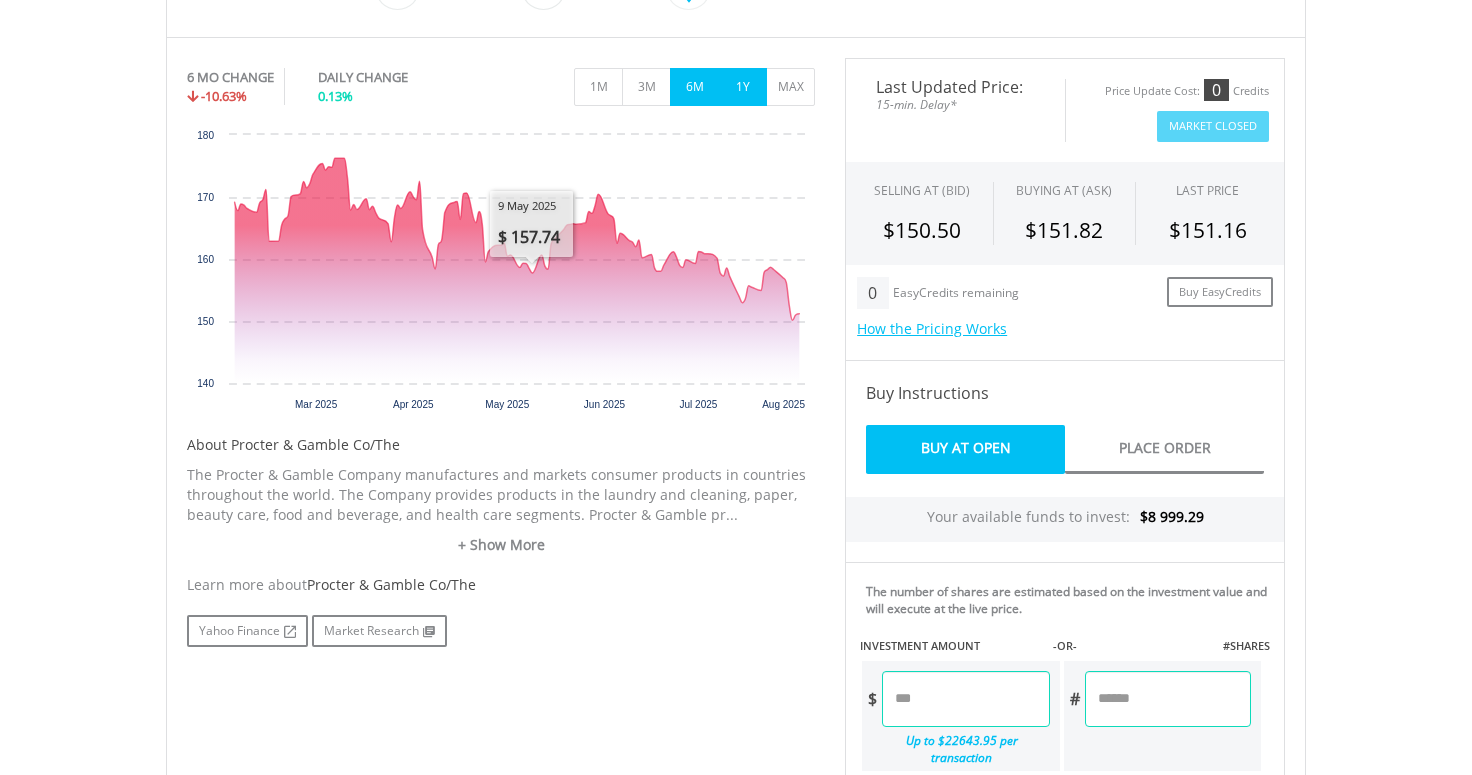 click on "1Y" at bounding box center [742, 87] 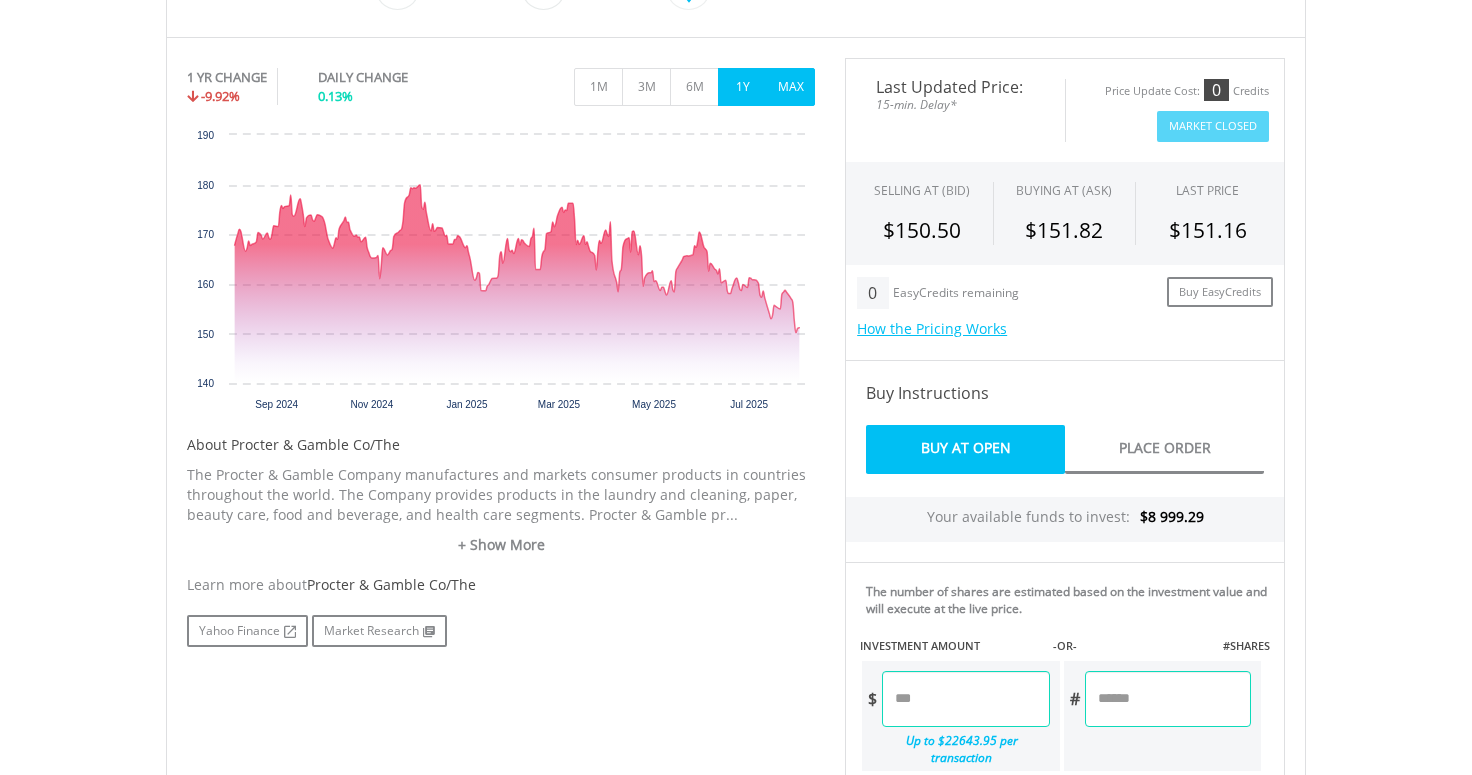 click on "MAX" at bounding box center [790, 87] 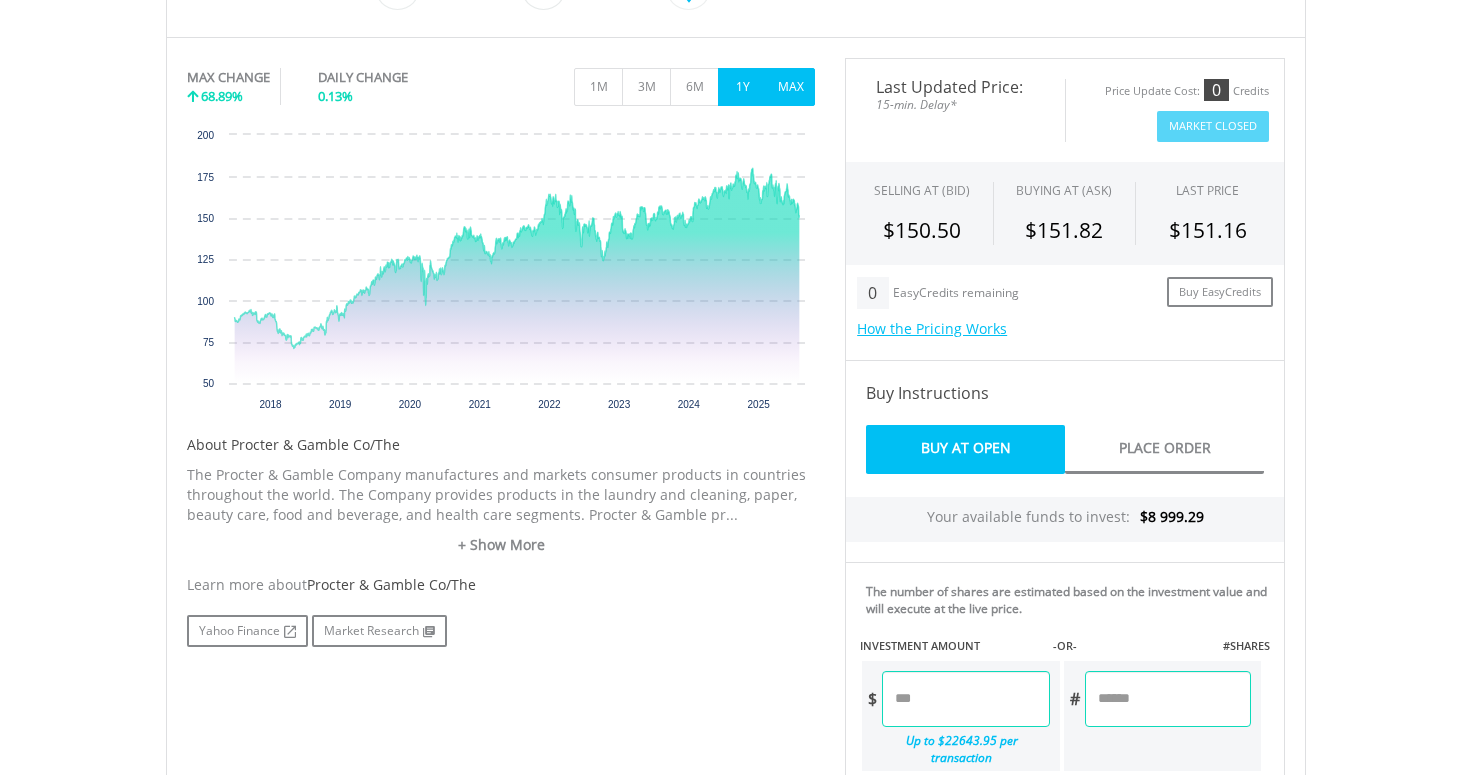 click on "1Y" at bounding box center (742, 87) 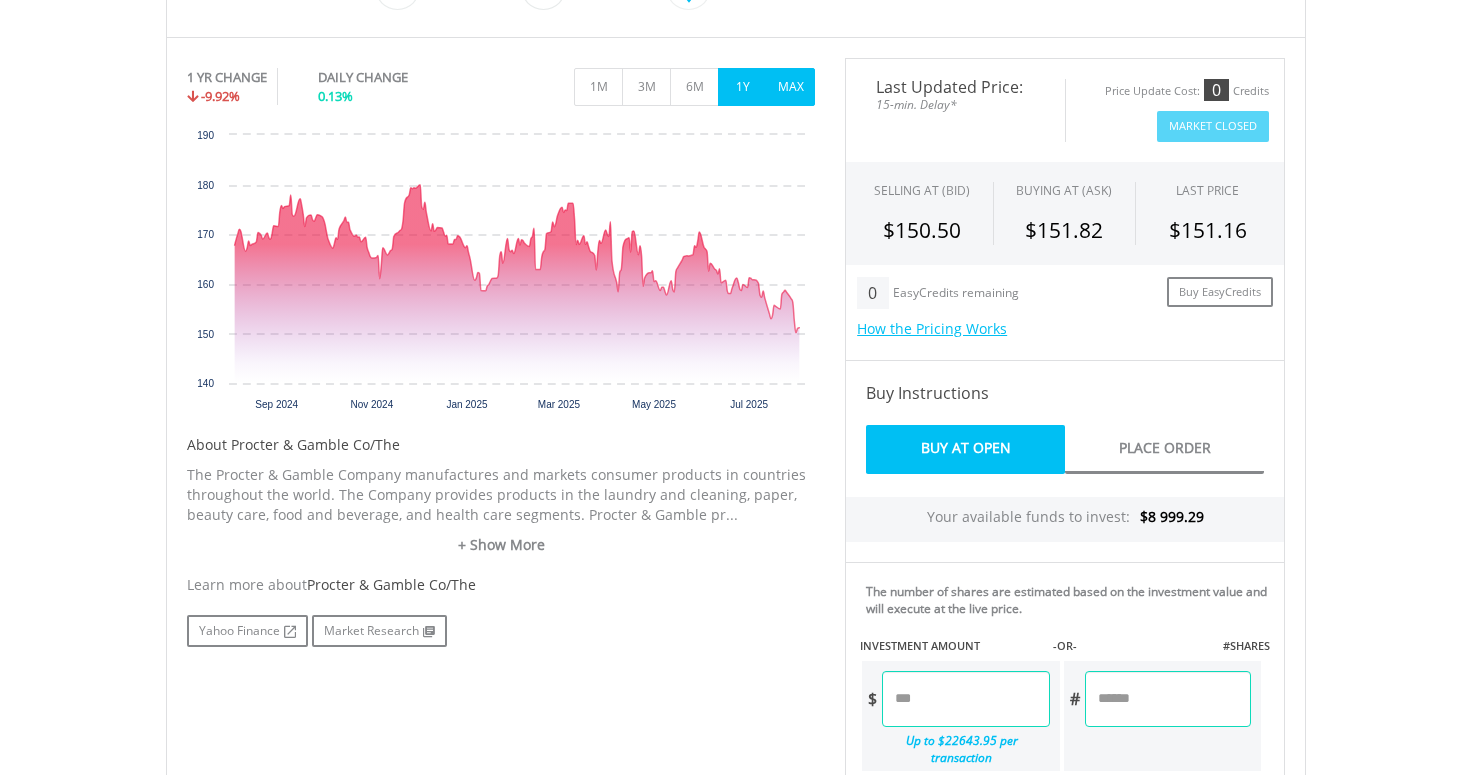 click on "MAX" at bounding box center [790, 87] 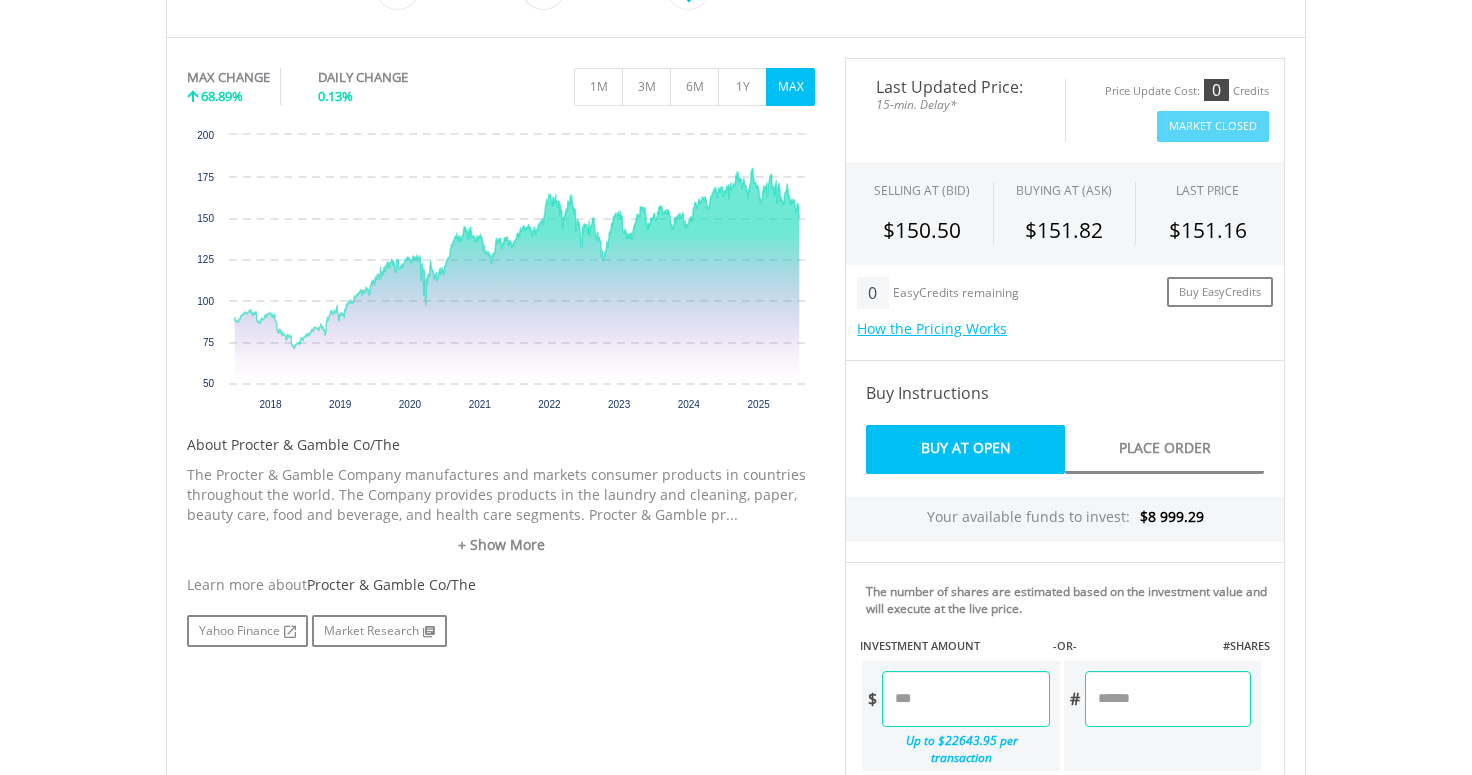 click at bounding box center [965, 699] 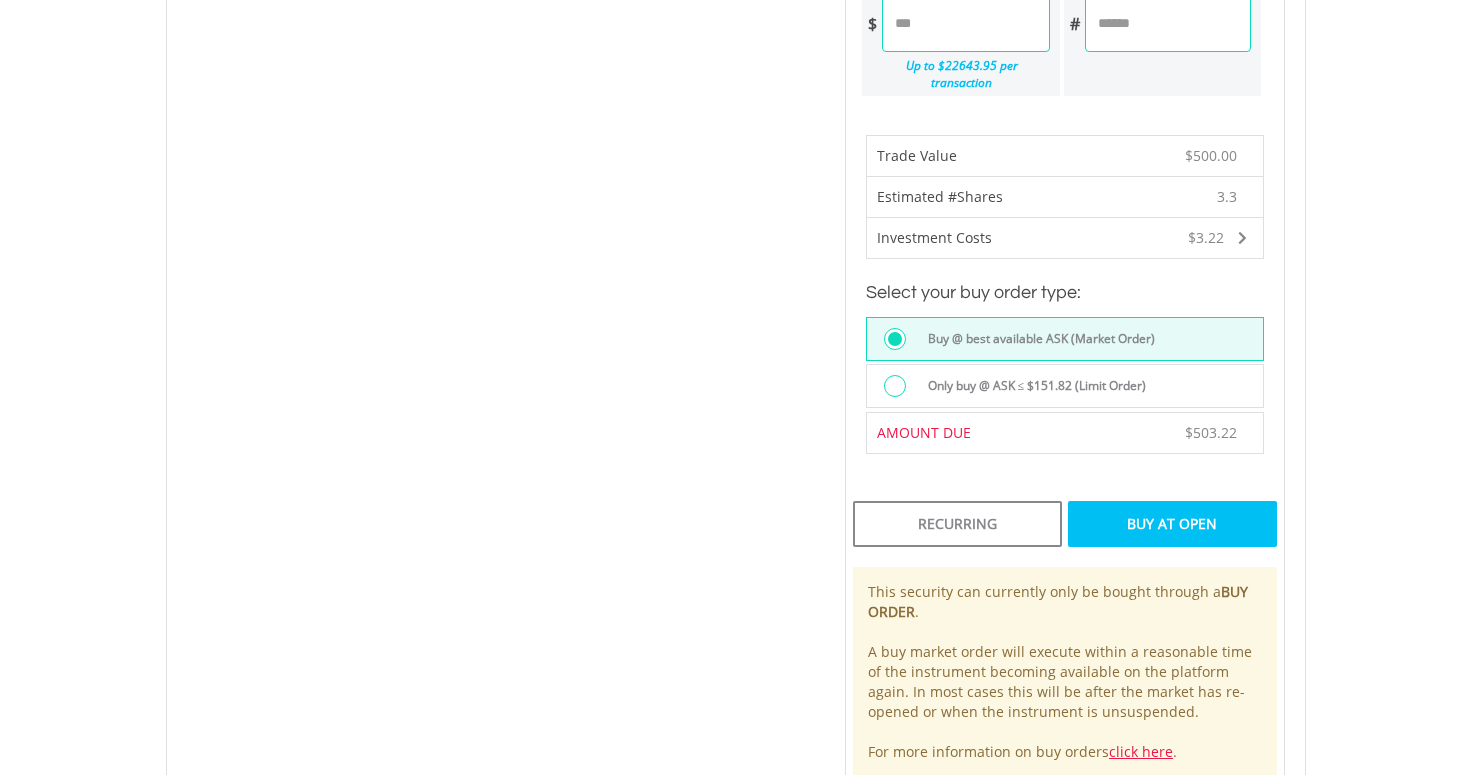 scroll, scrollTop: 1399, scrollLeft: 0, axis: vertical 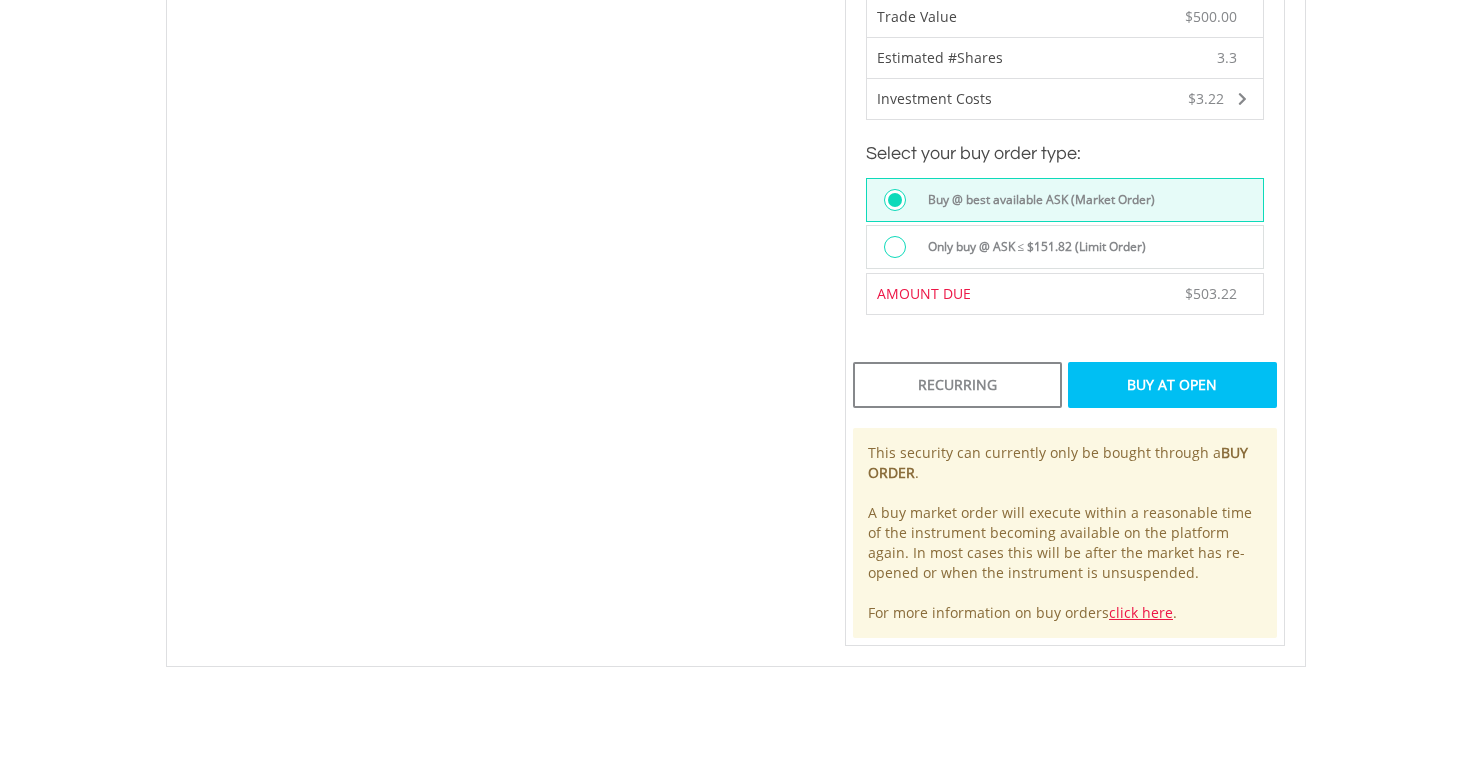 click on "Buy At Open" at bounding box center [1172, 385] 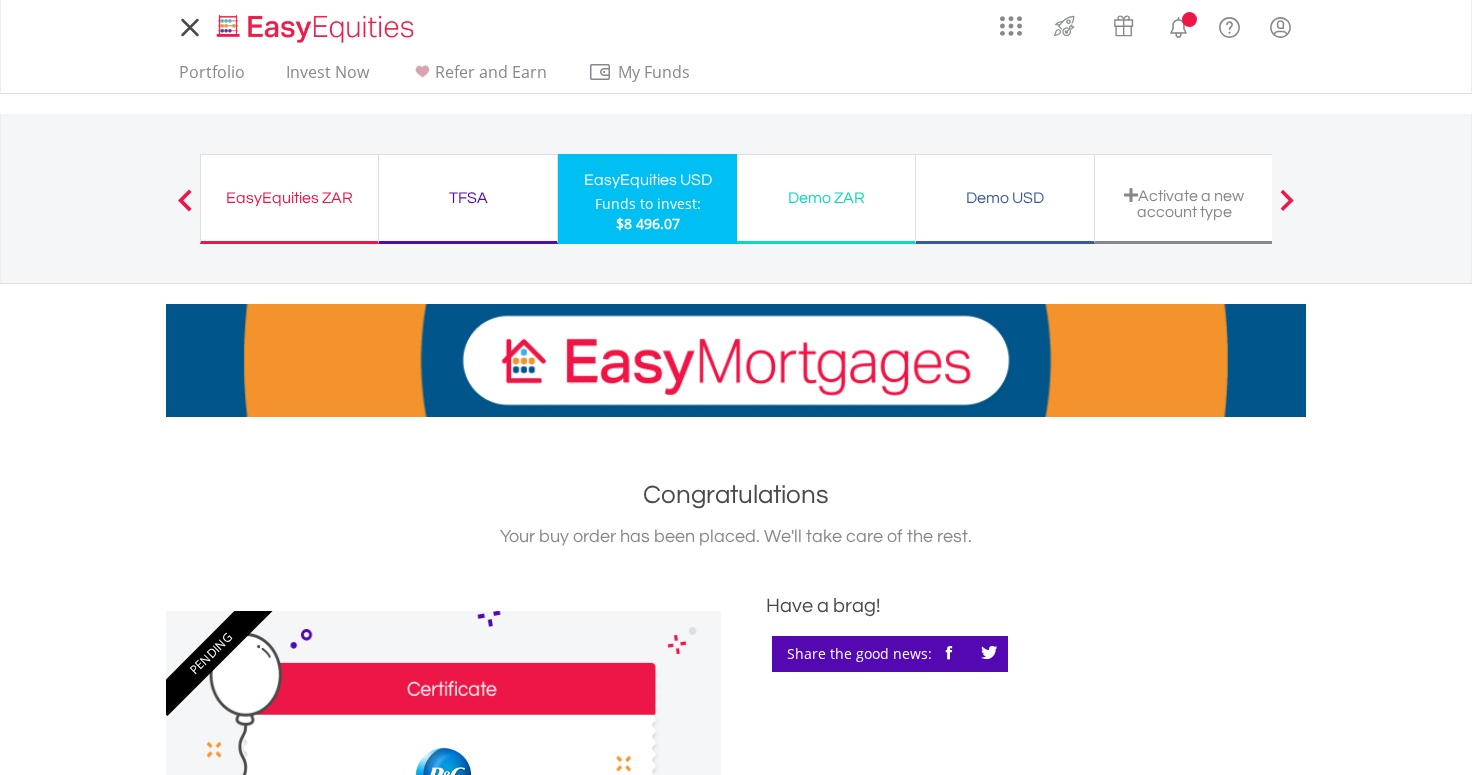 scroll, scrollTop: 0, scrollLeft: 0, axis: both 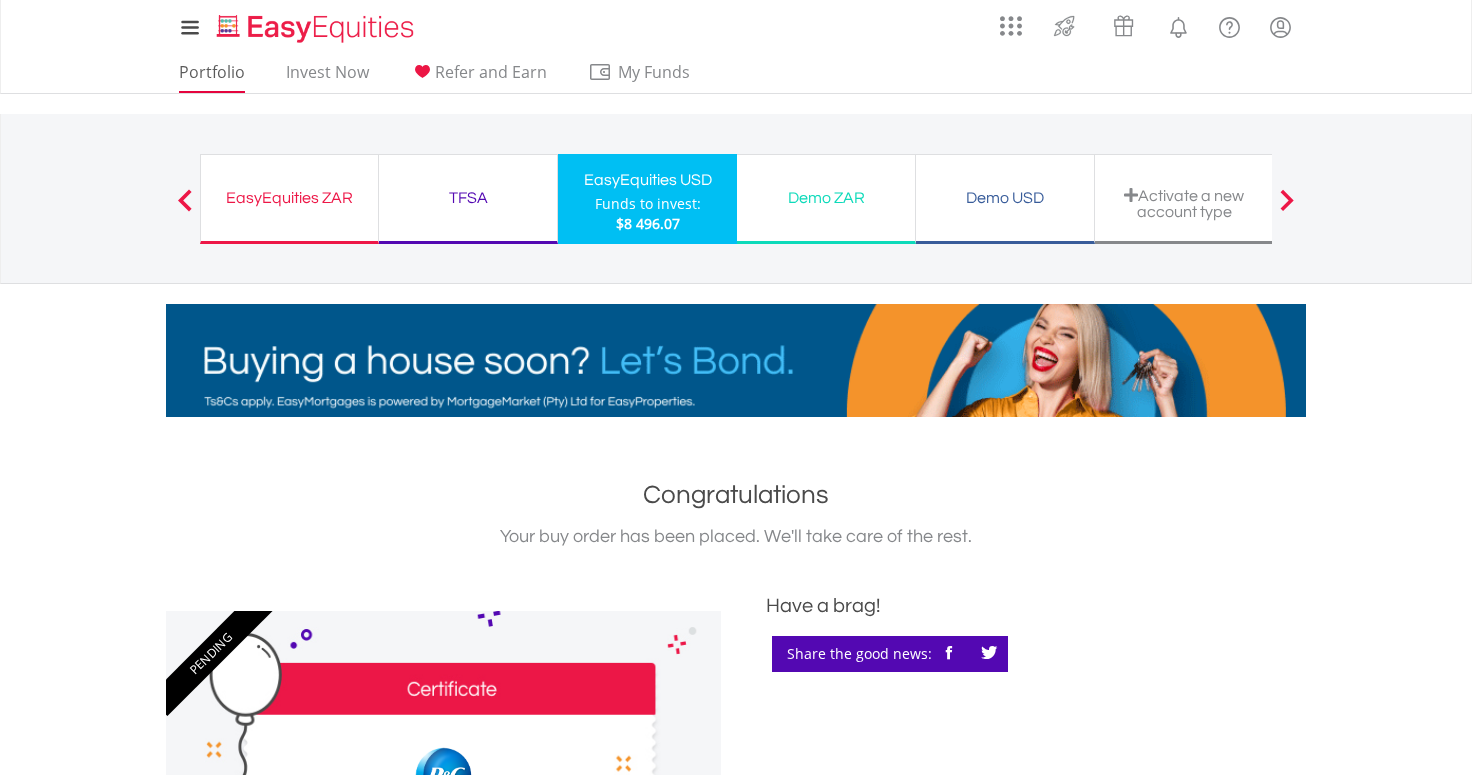 click on "Portfolio" at bounding box center [212, 77] 